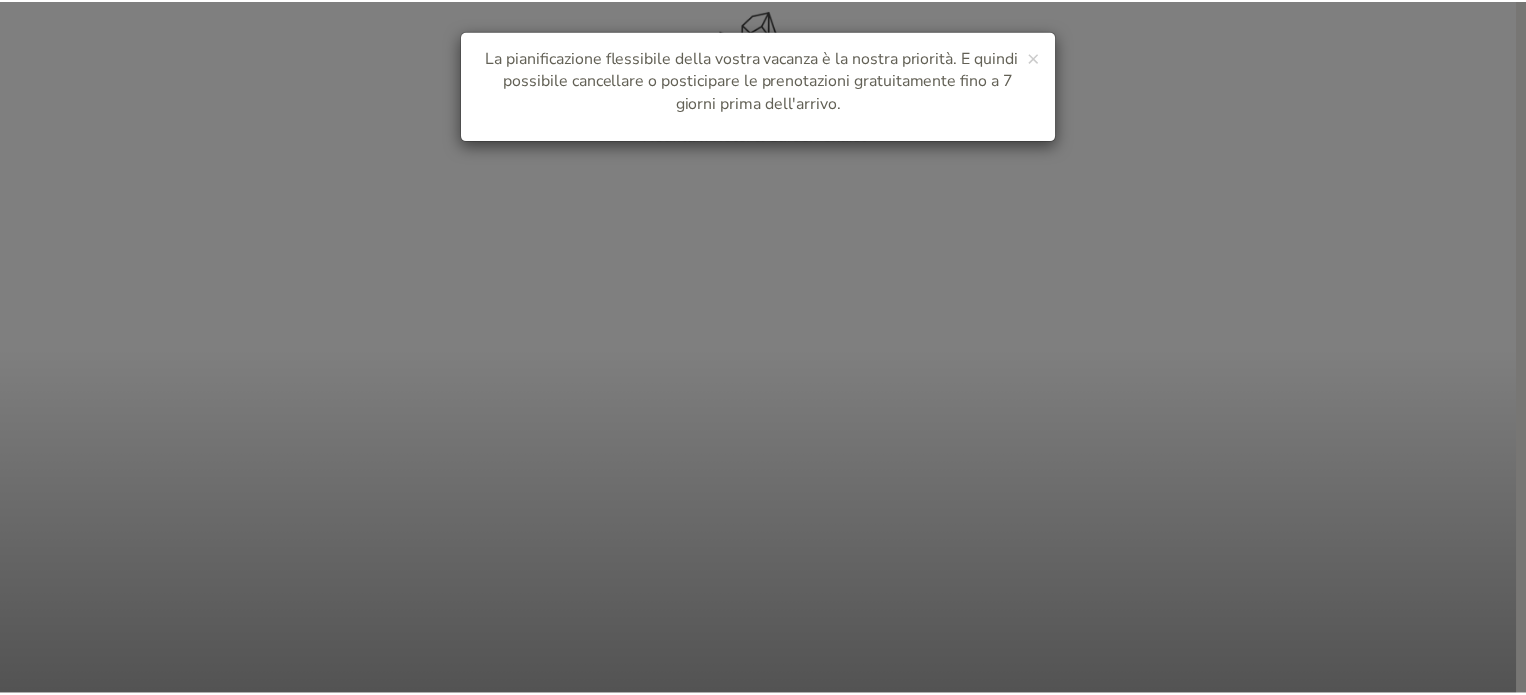 scroll, scrollTop: 0, scrollLeft: 0, axis: both 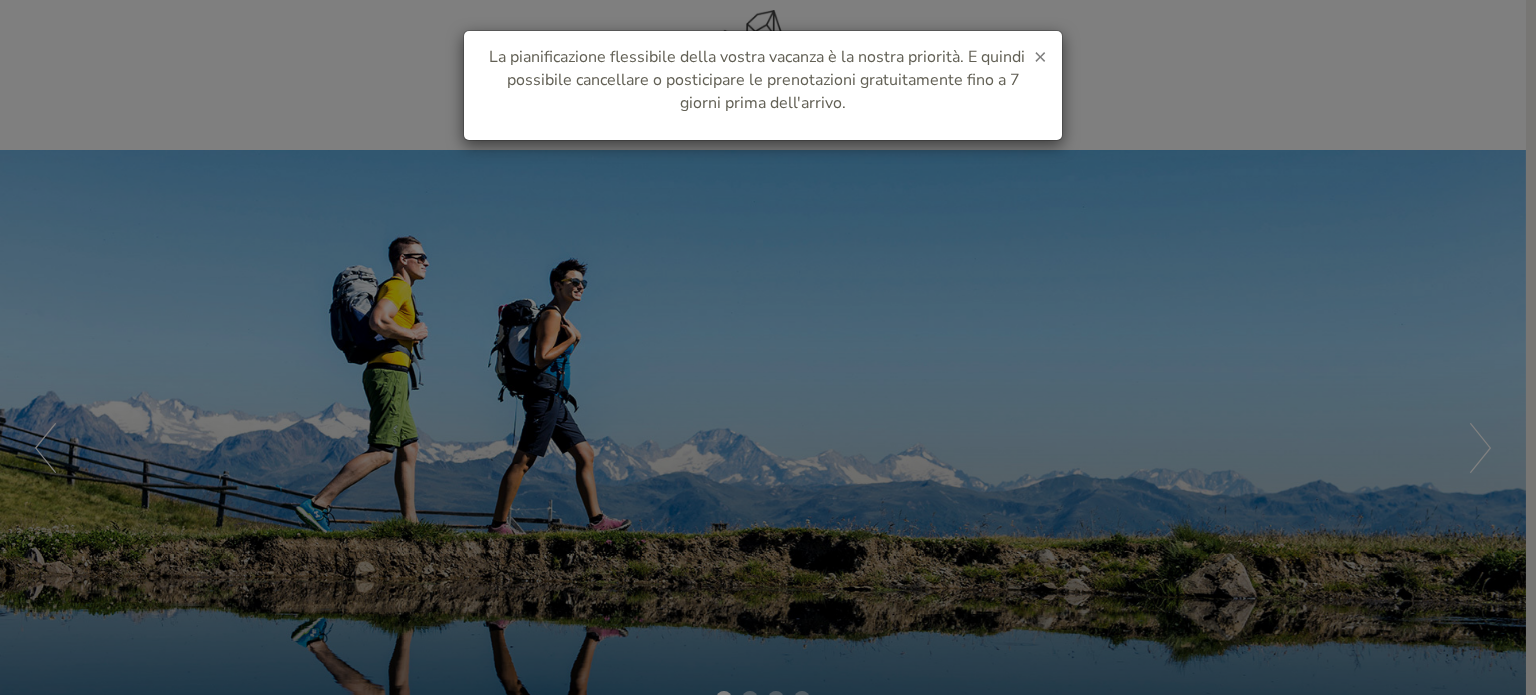 click on "×" at bounding box center [1040, 56] 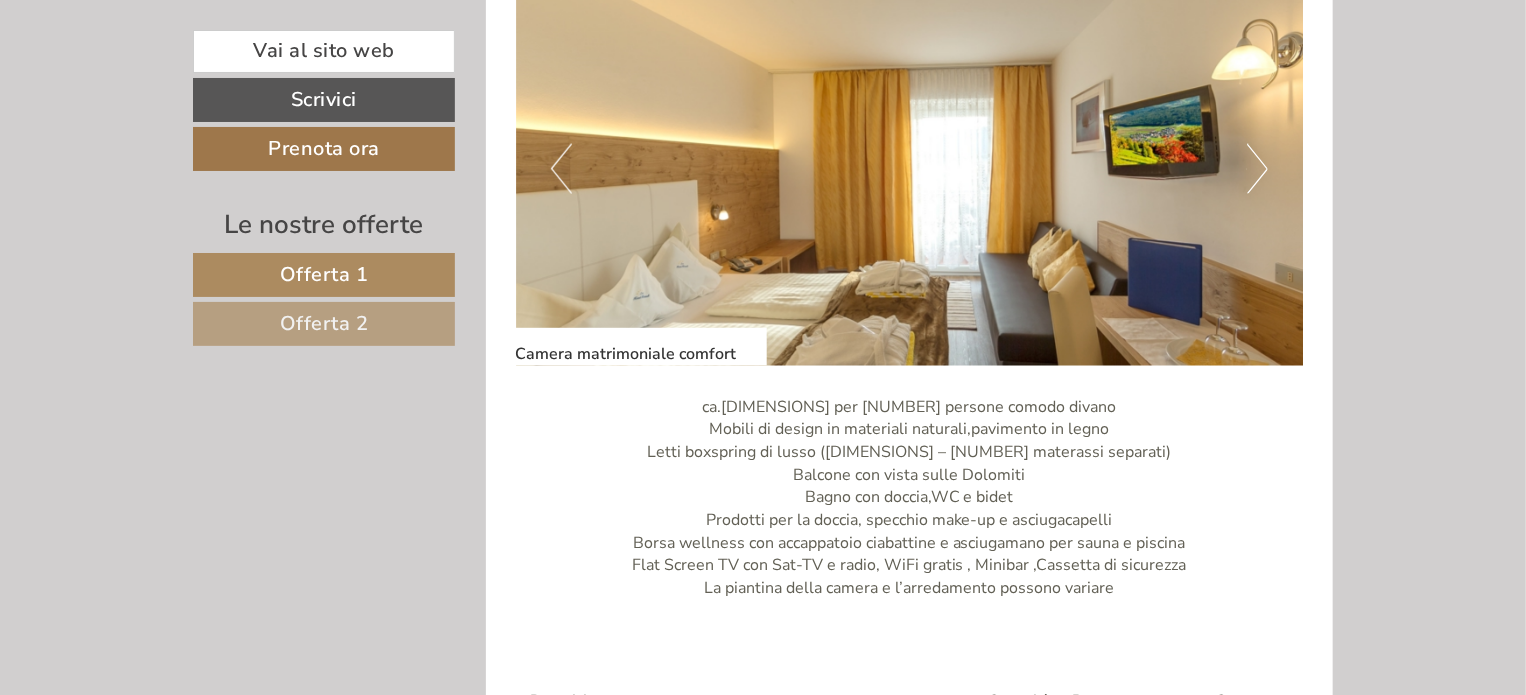 scroll, scrollTop: 1400, scrollLeft: 0, axis: vertical 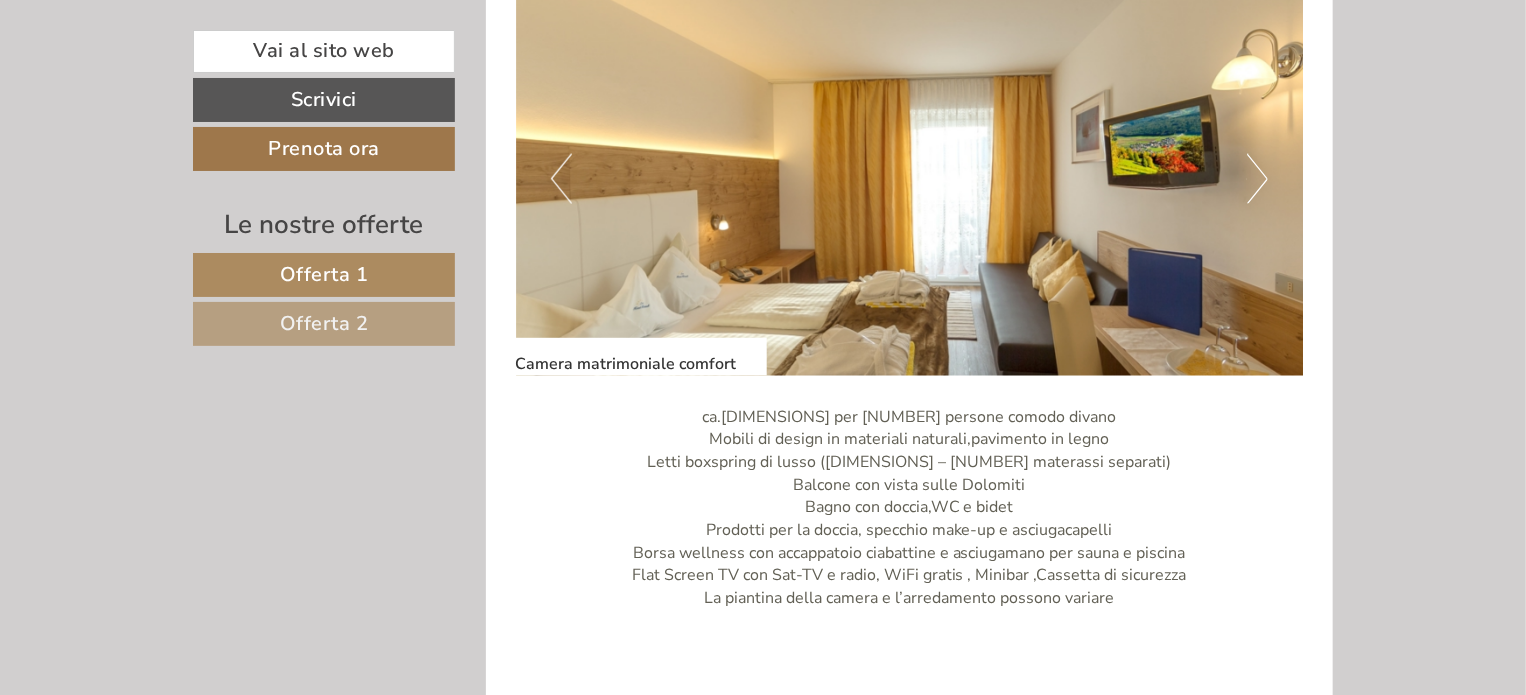 click on "Next" at bounding box center [1257, 179] 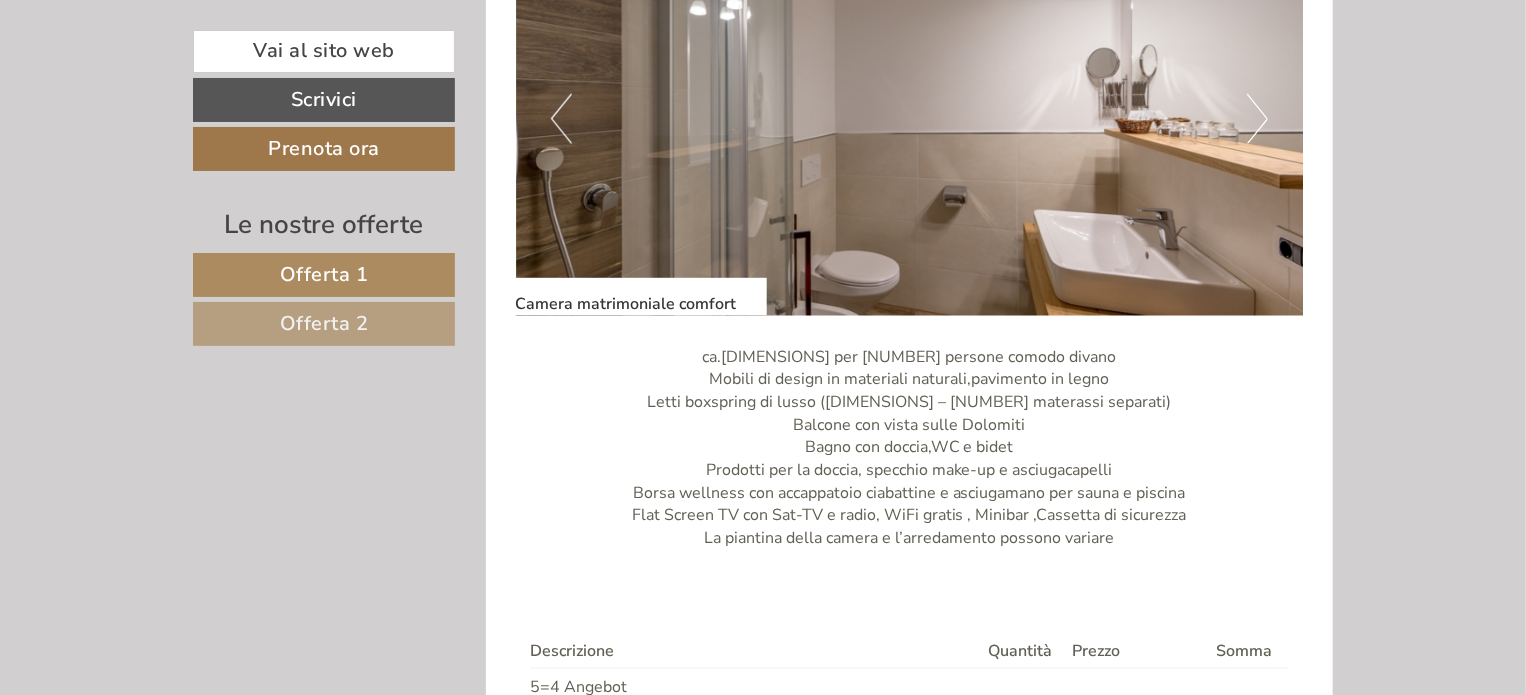 scroll, scrollTop: 1300, scrollLeft: 0, axis: vertical 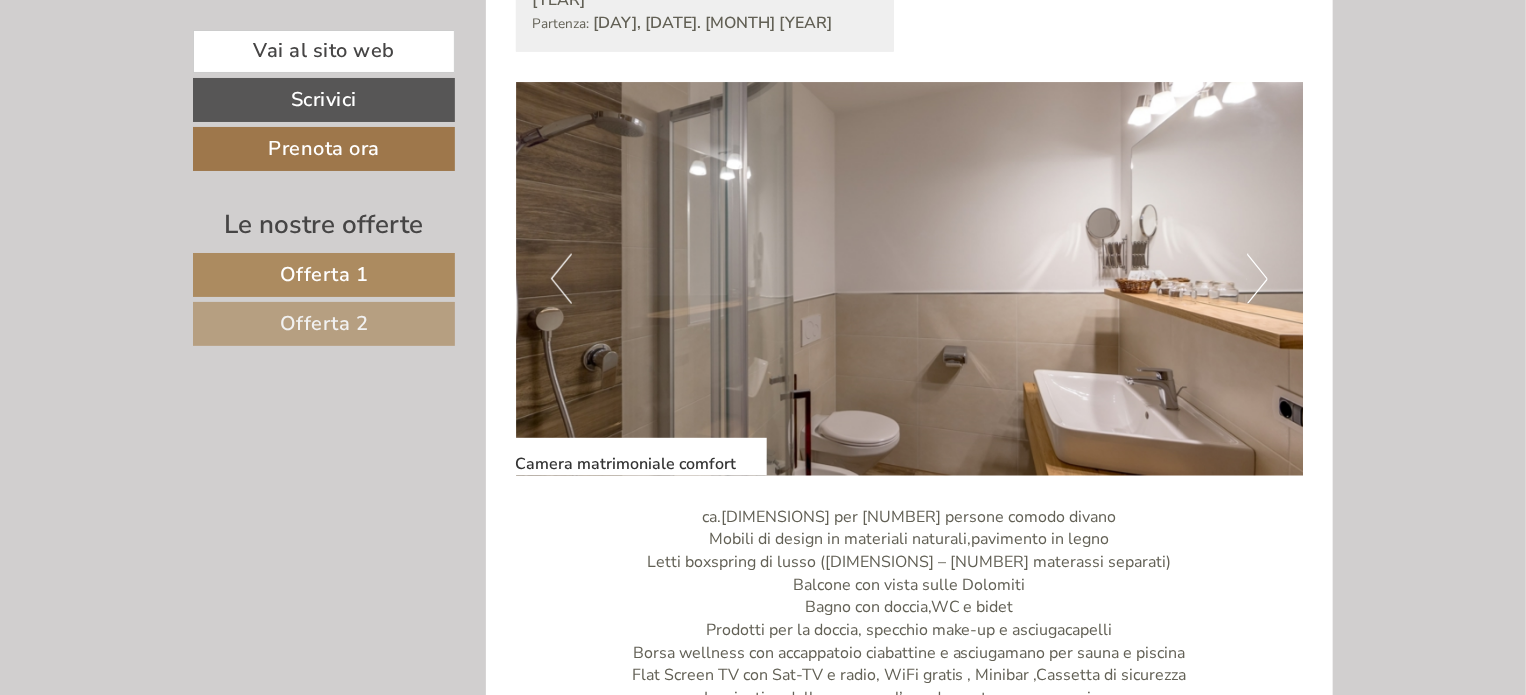 click on "Next" at bounding box center (1257, 279) 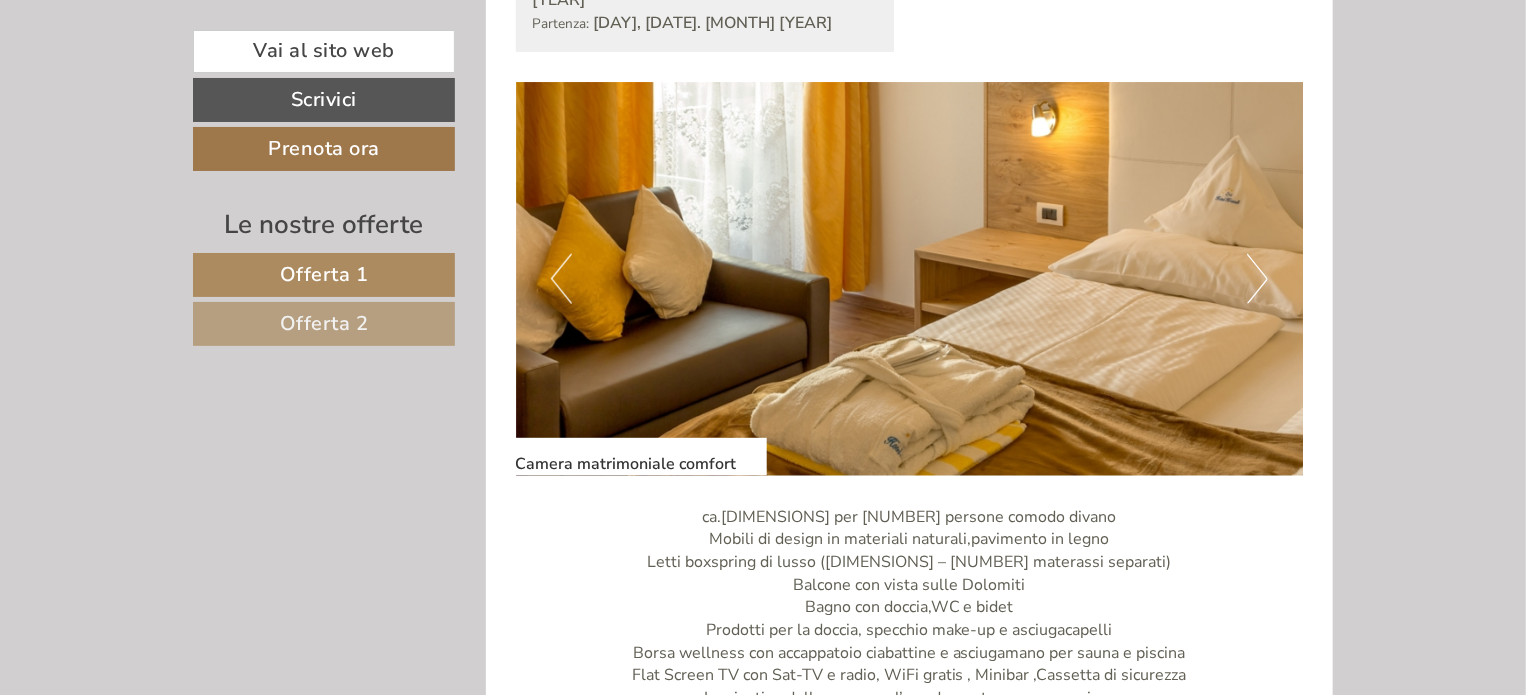 click on "Next" at bounding box center (1257, 279) 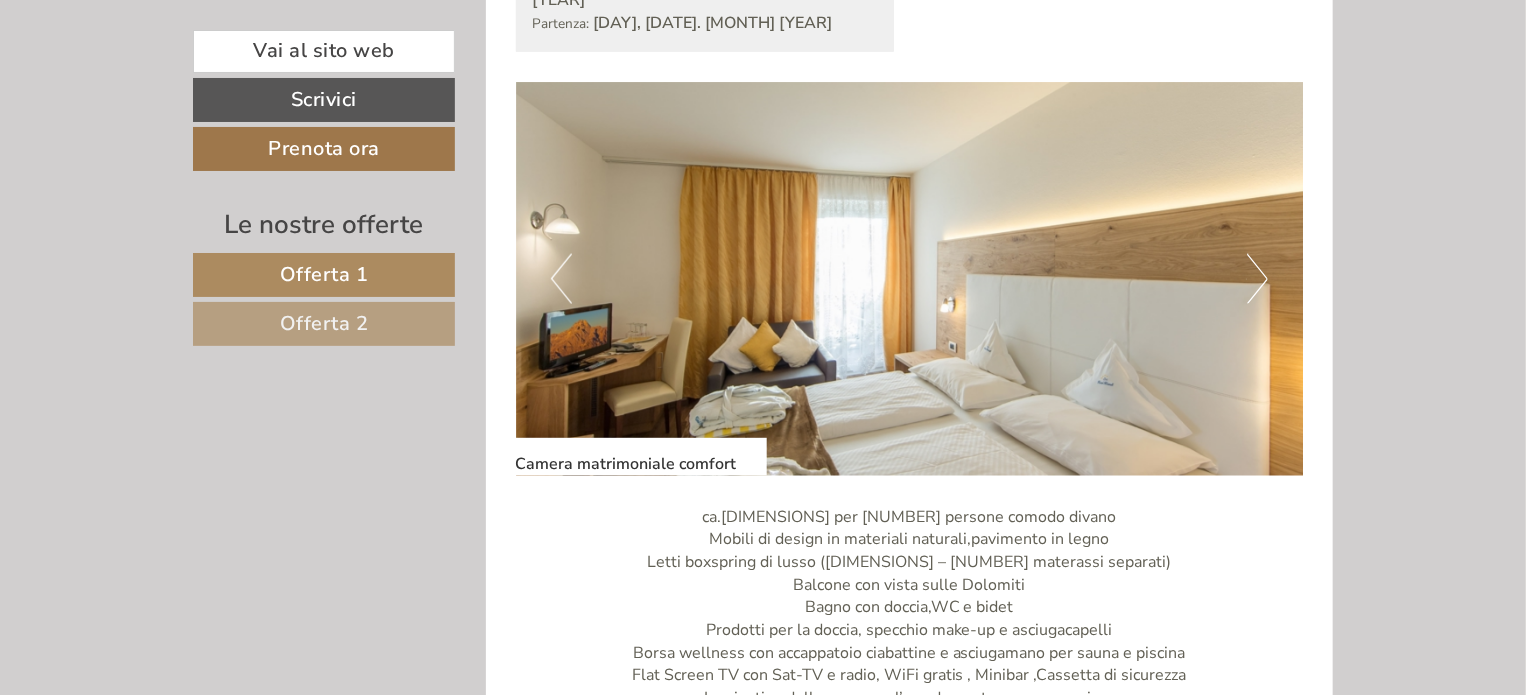 click on "Next" at bounding box center [1257, 279] 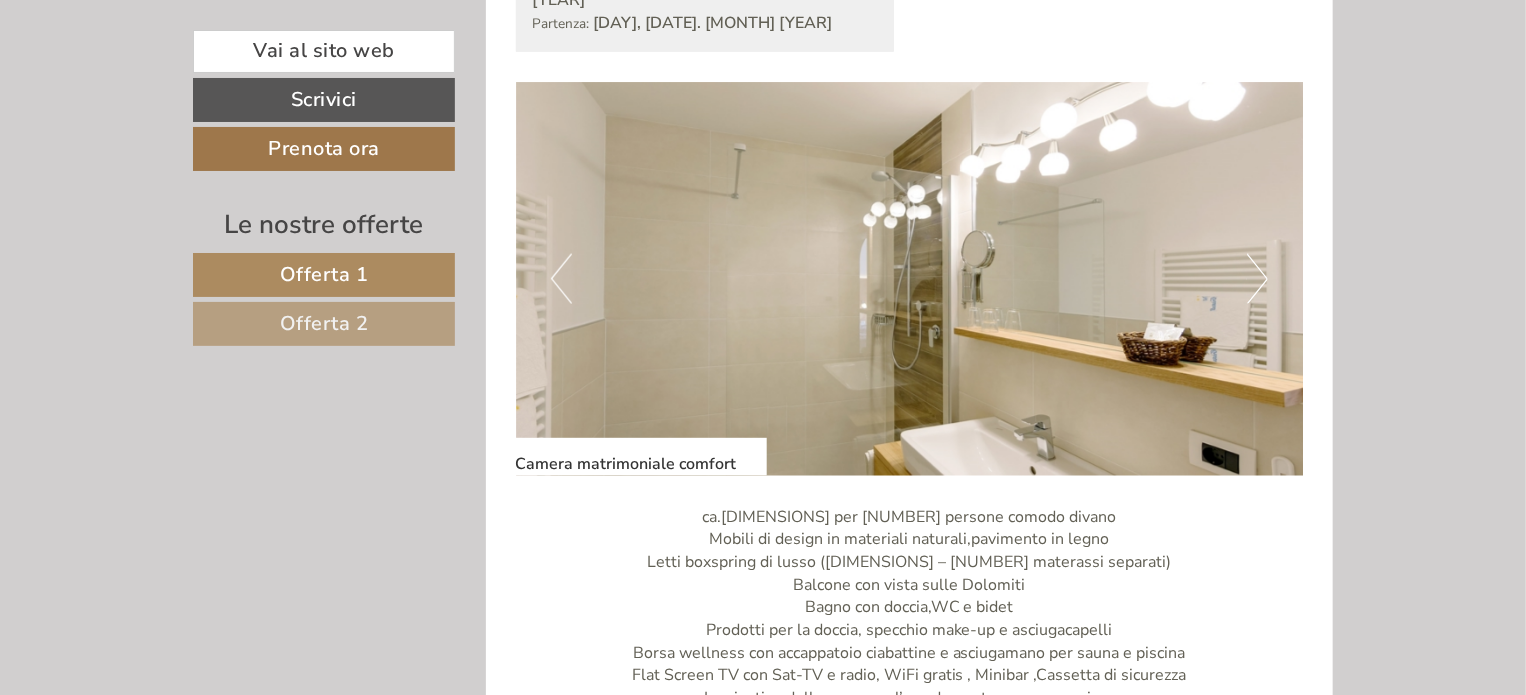 click on "Next" at bounding box center (1257, 279) 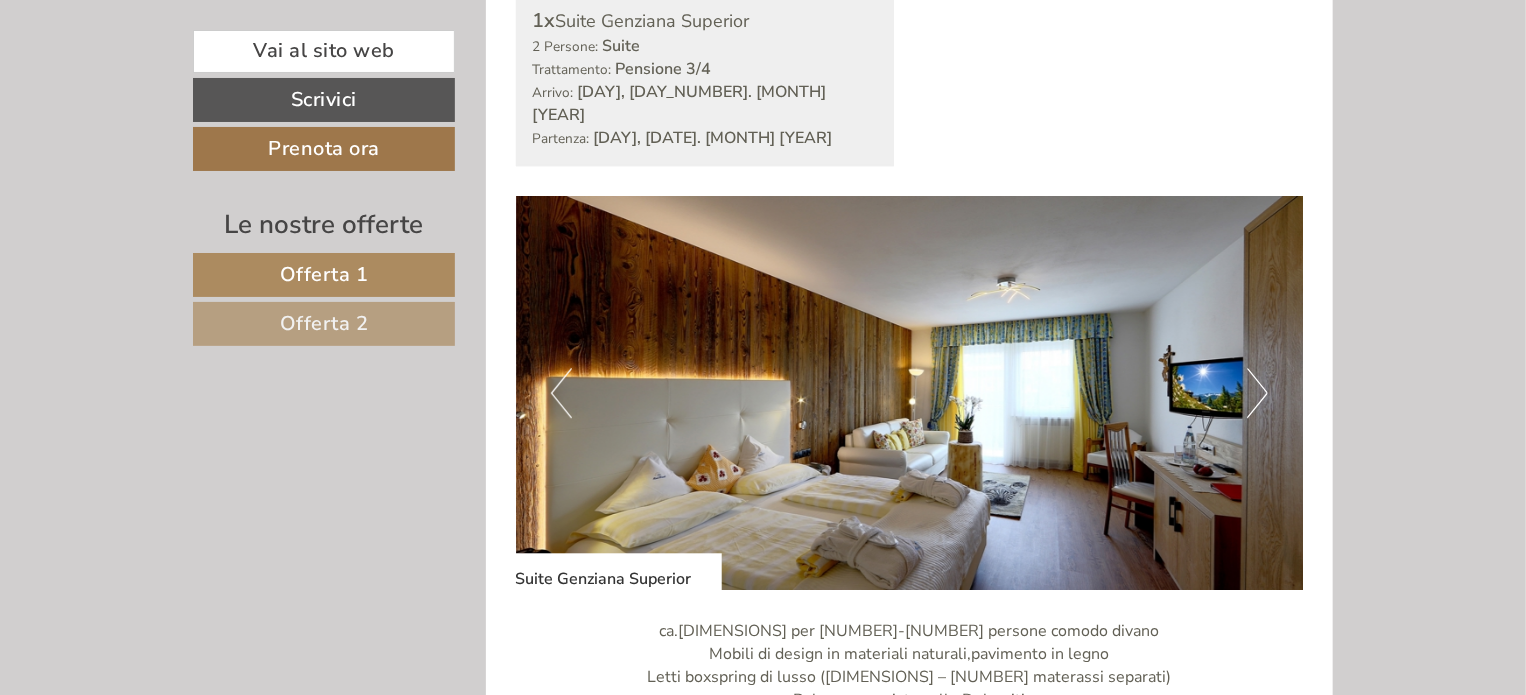 scroll, scrollTop: 2600, scrollLeft: 0, axis: vertical 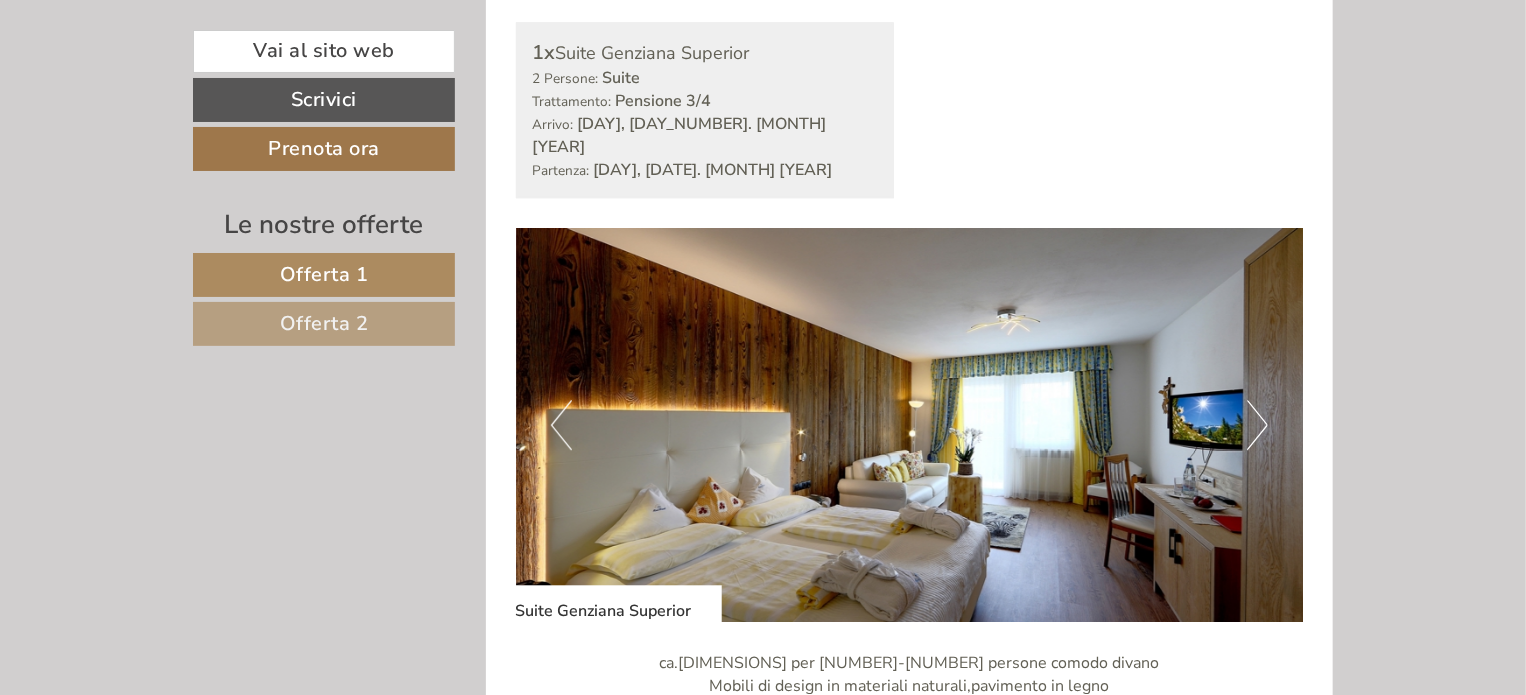 click on "Next" at bounding box center (1257, 425) 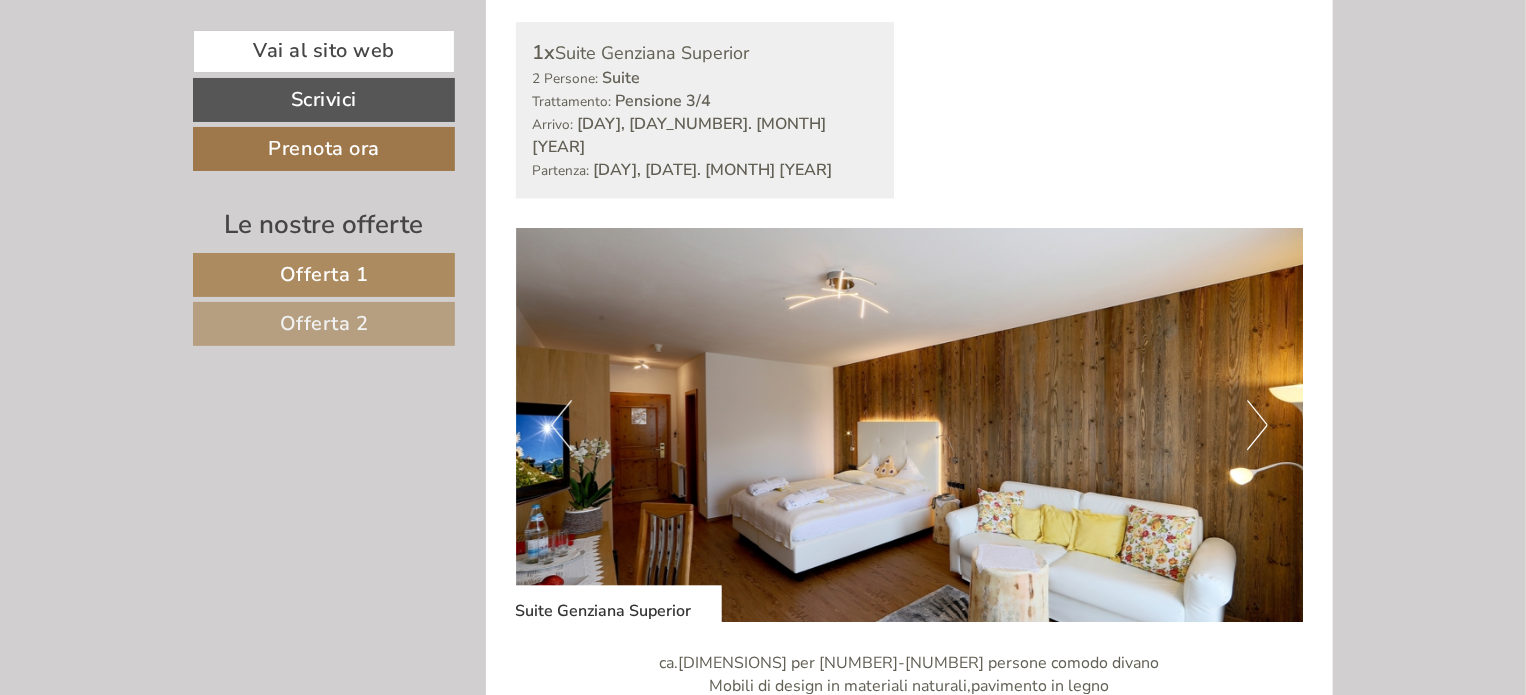 click at bounding box center [910, 425] 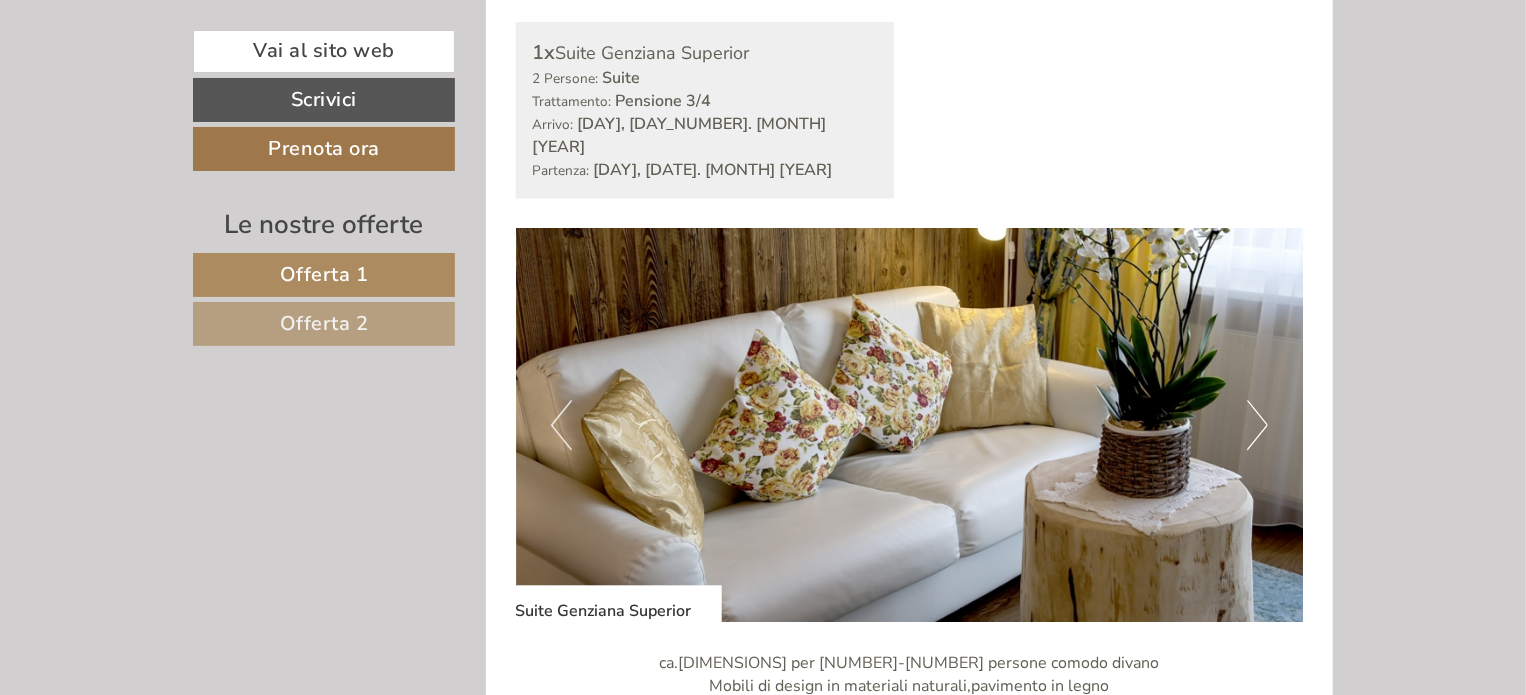 click on "Next" at bounding box center (1257, 425) 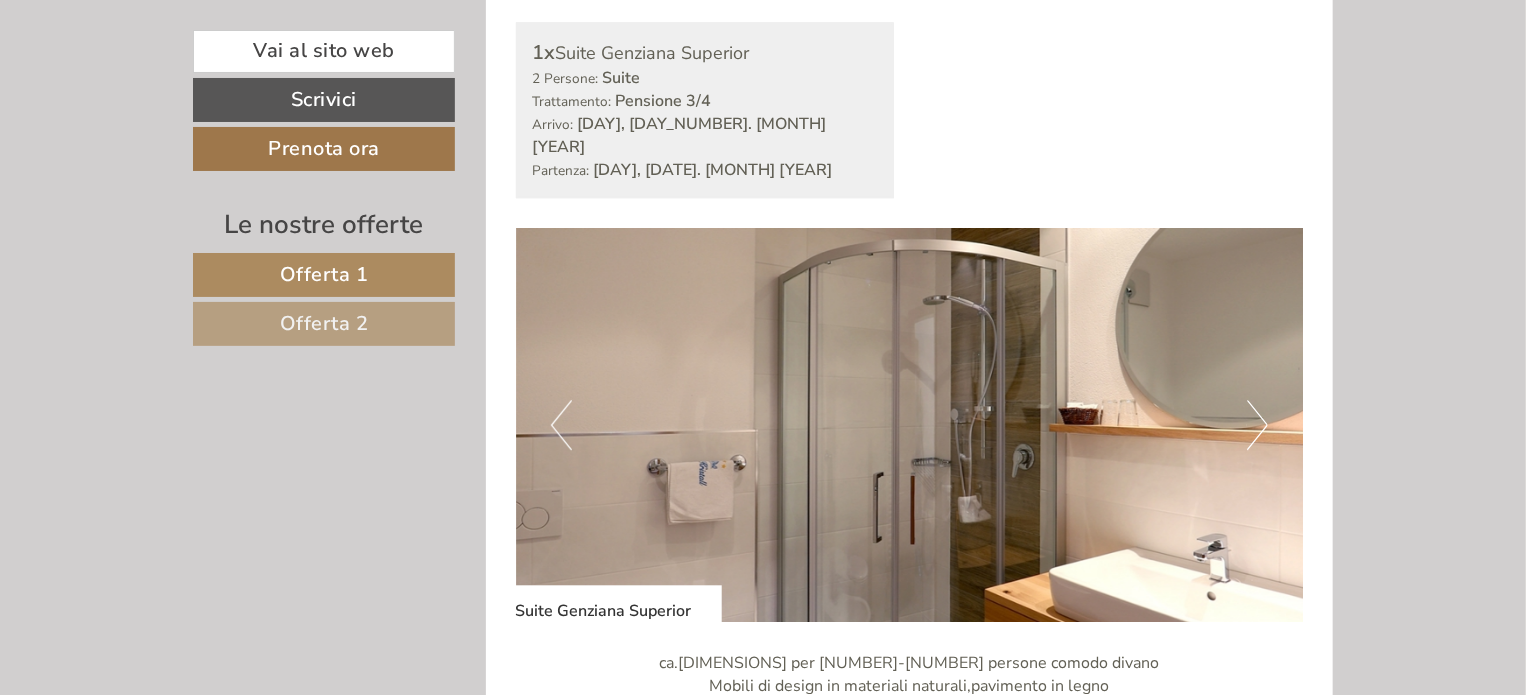 click on "Previous" at bounding box center (561, 425) 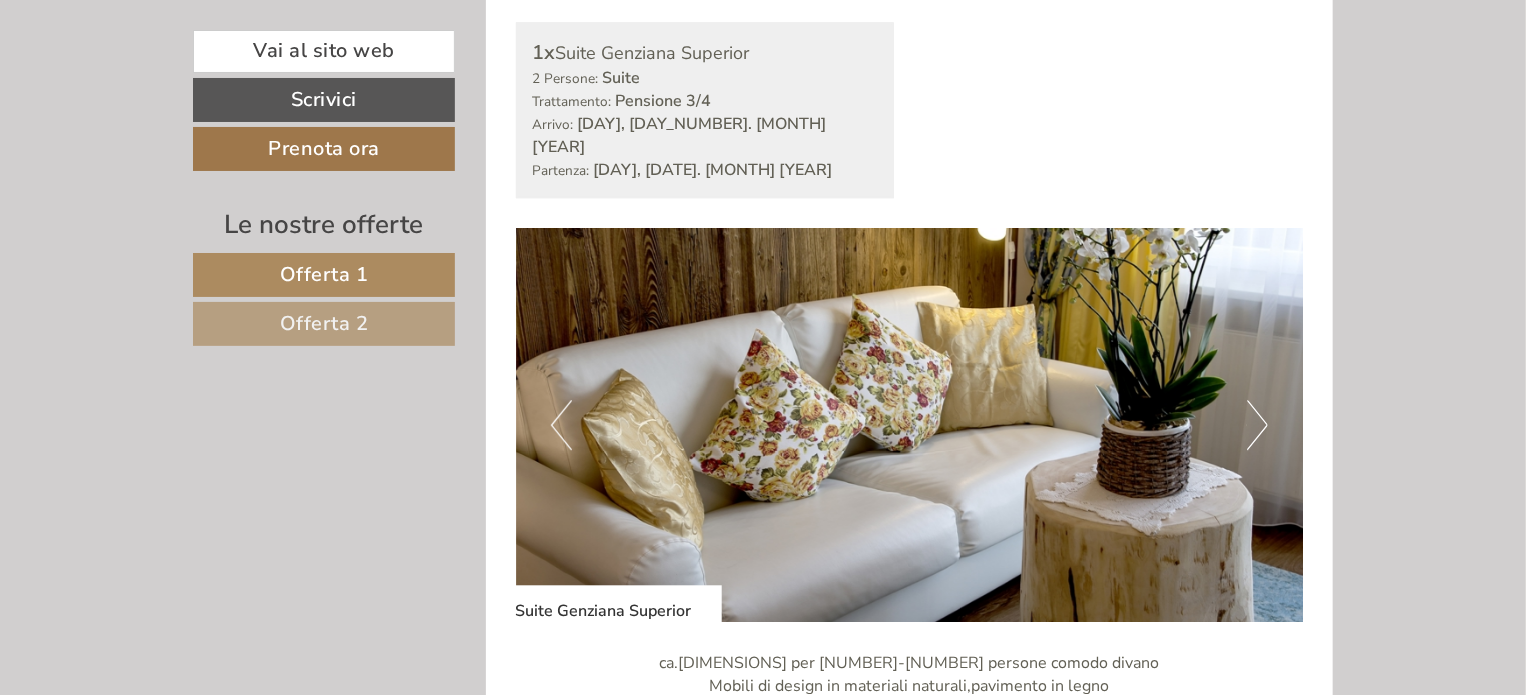 click on "Previous" at bounding box center (561, 425) 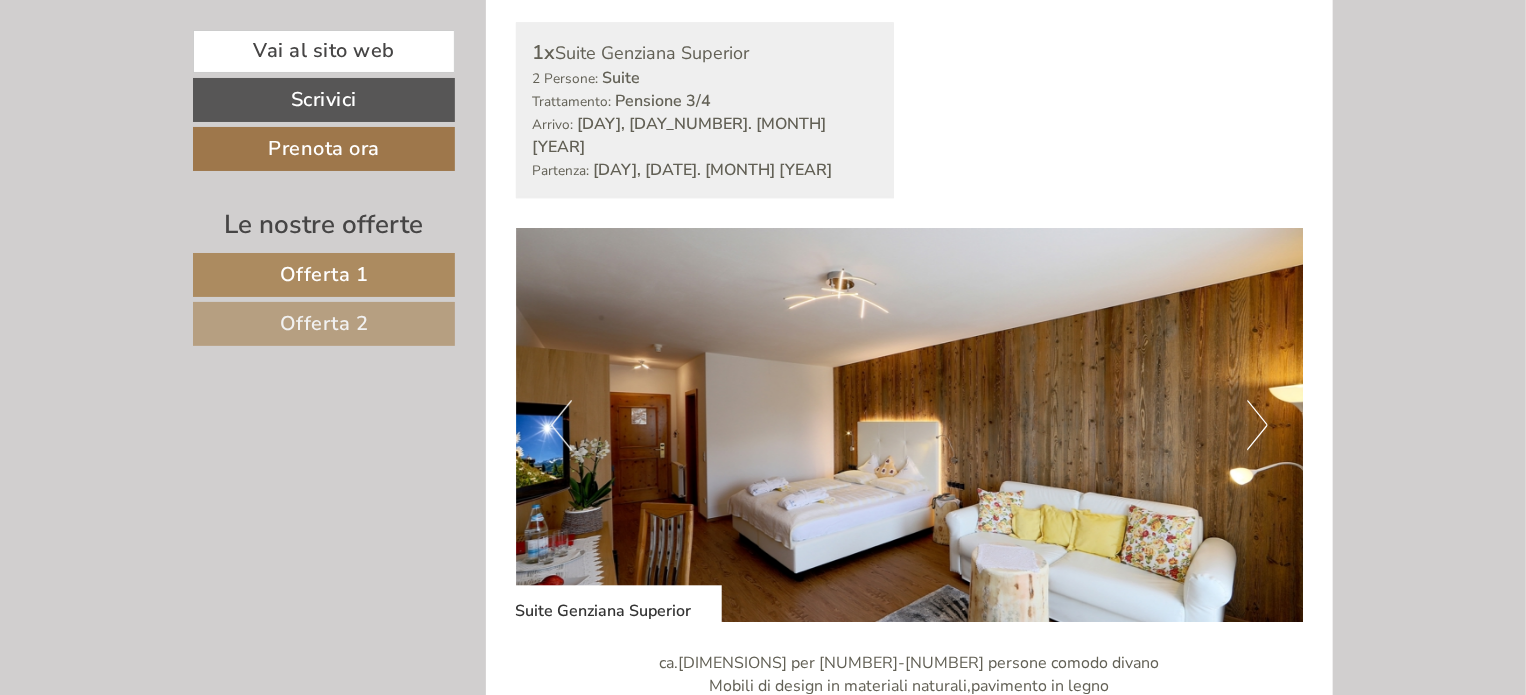 click on "Next" at bounding box center [1257, 425] 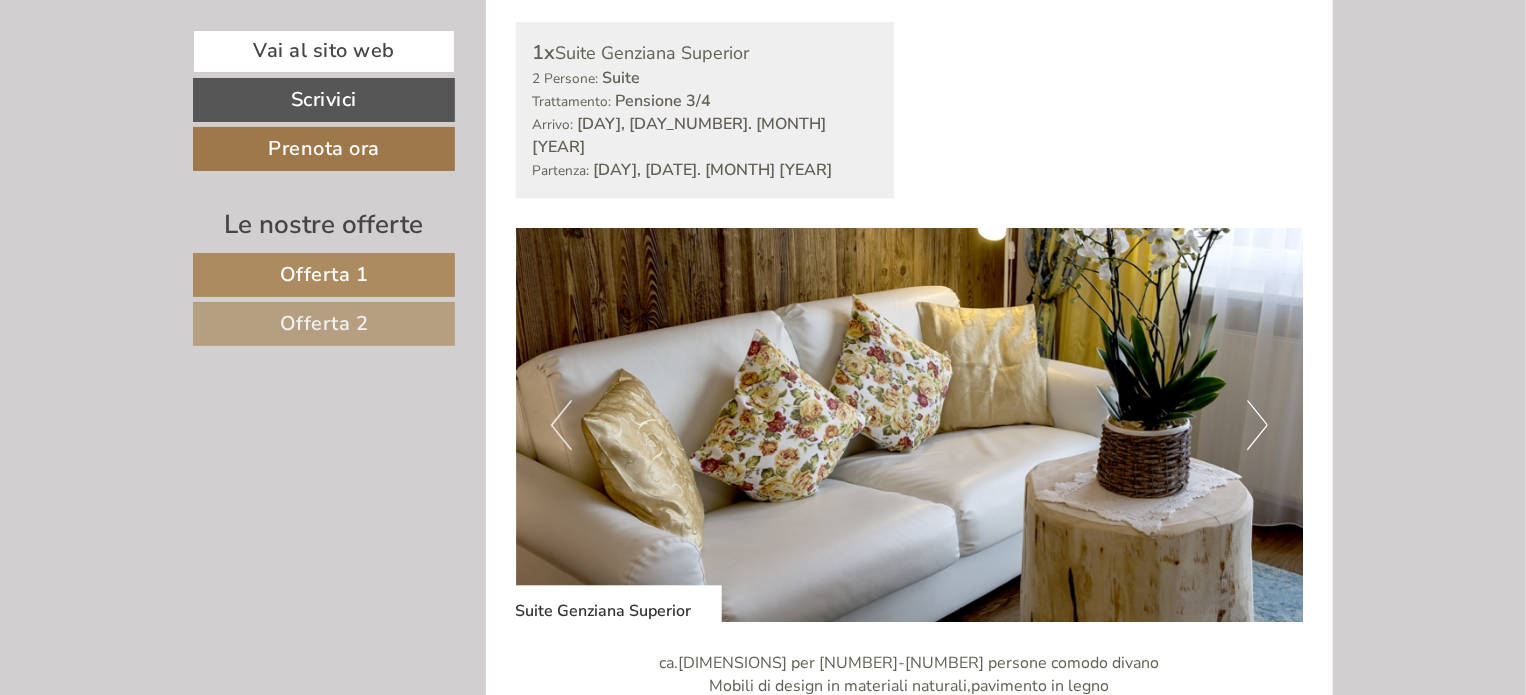 click at bounding box center [910, 425] 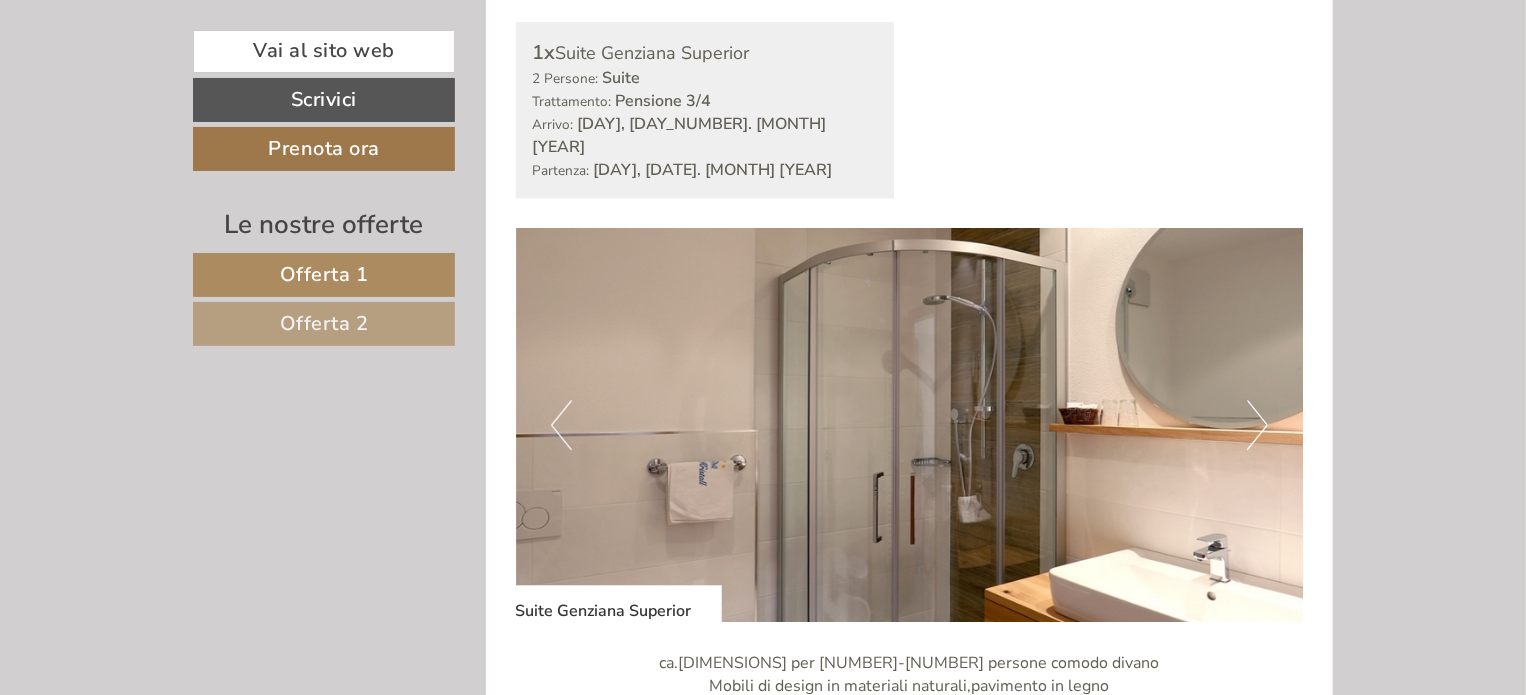 click on "Next" at bounding box center (1257, 425) 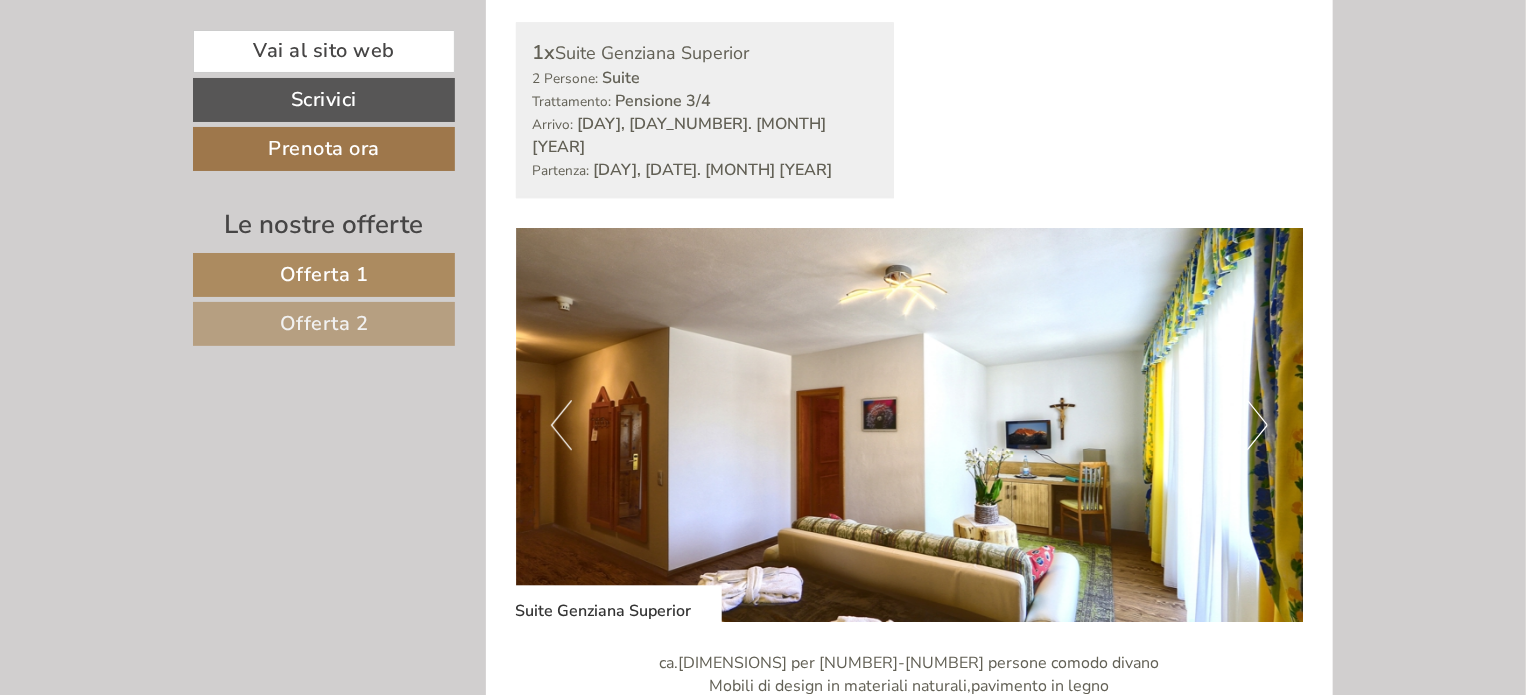 click on "Next" at bounding box center (1257, 425) 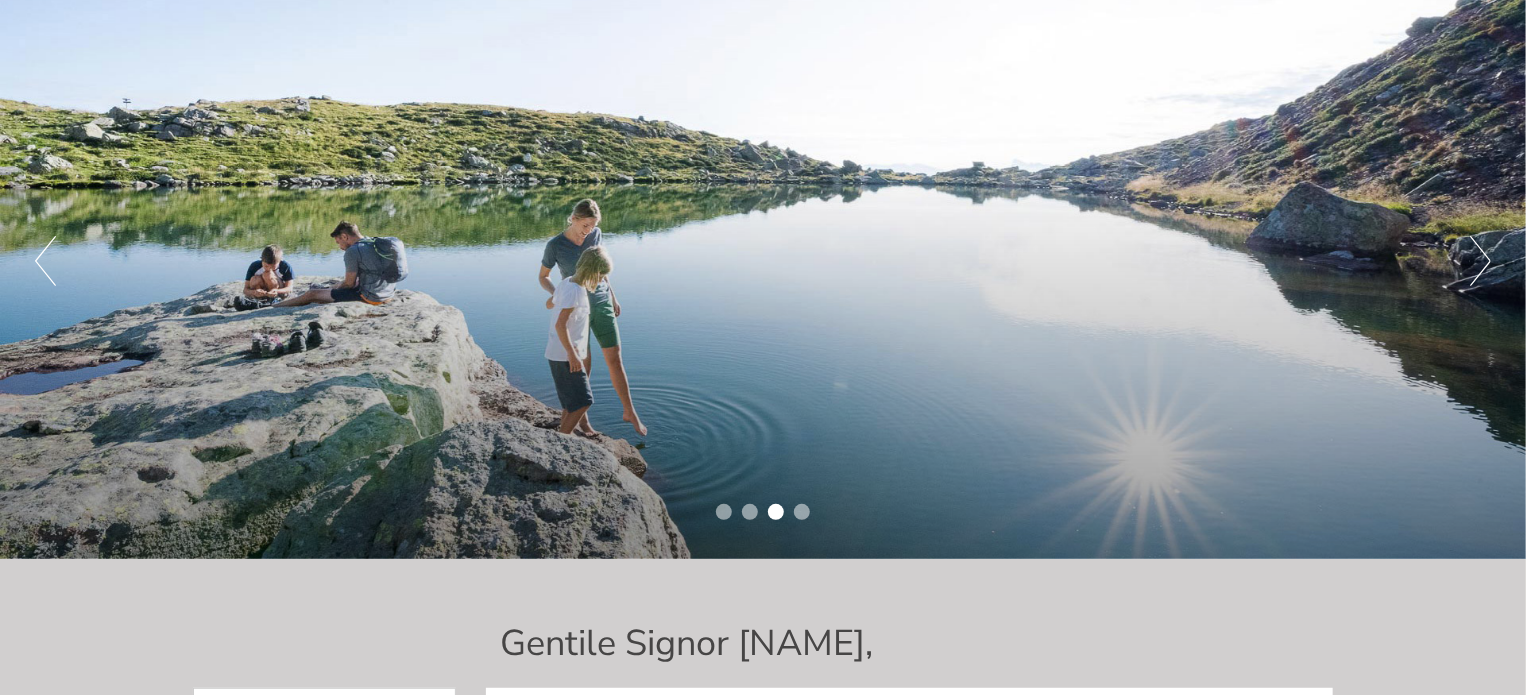 scroll, scrollTop: 200, scrollLeft: 0, axis: vertical 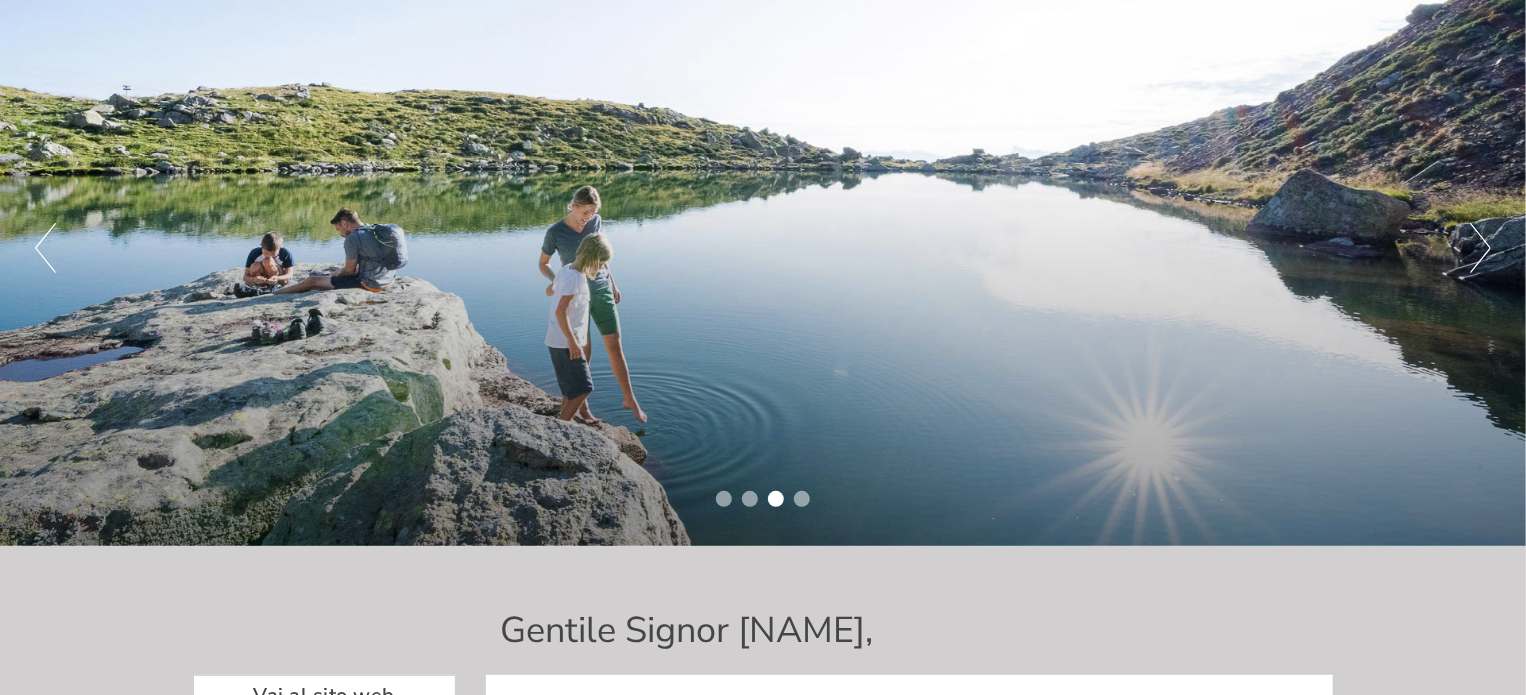 click on "Previous
Next 1 2 3 4" at bounding box center (763, 248) 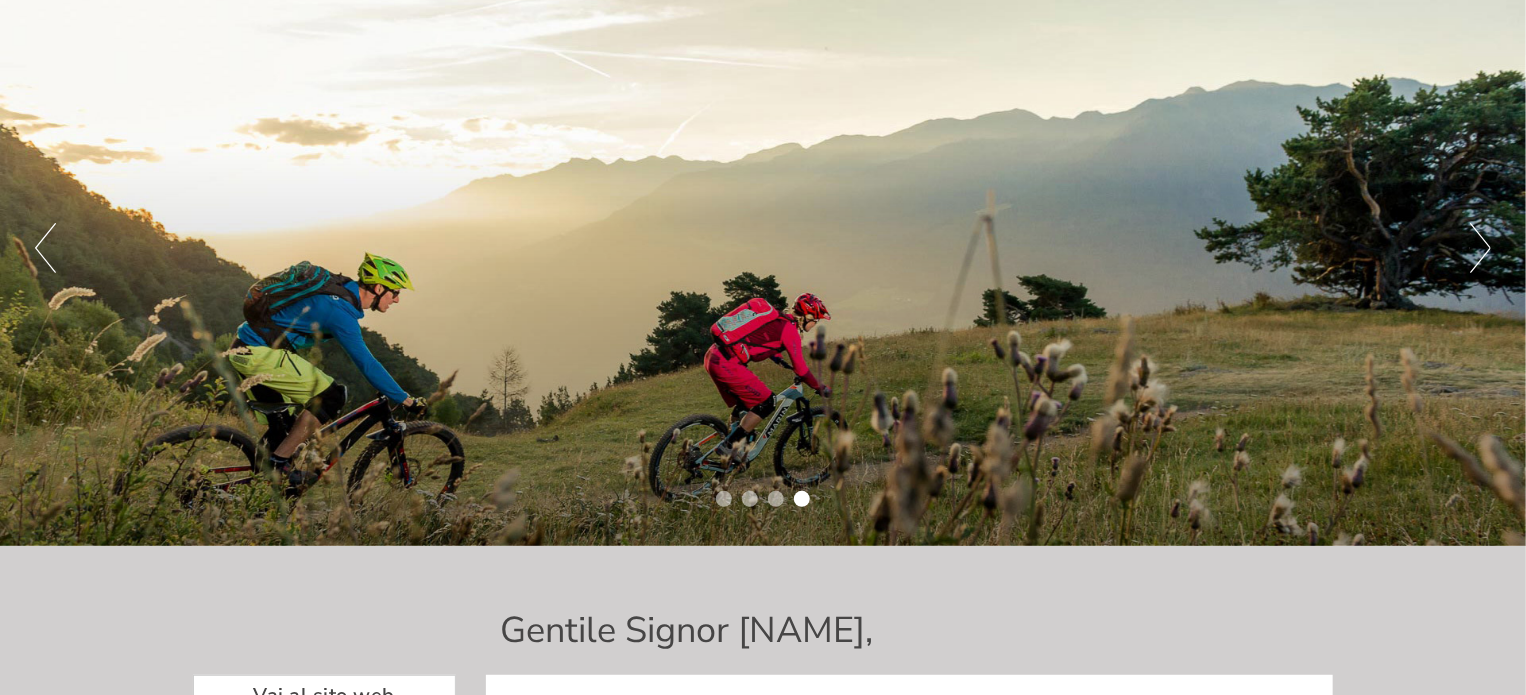 click on "Previous
Next 1 2 3 4" at bounding box center [763, 248] 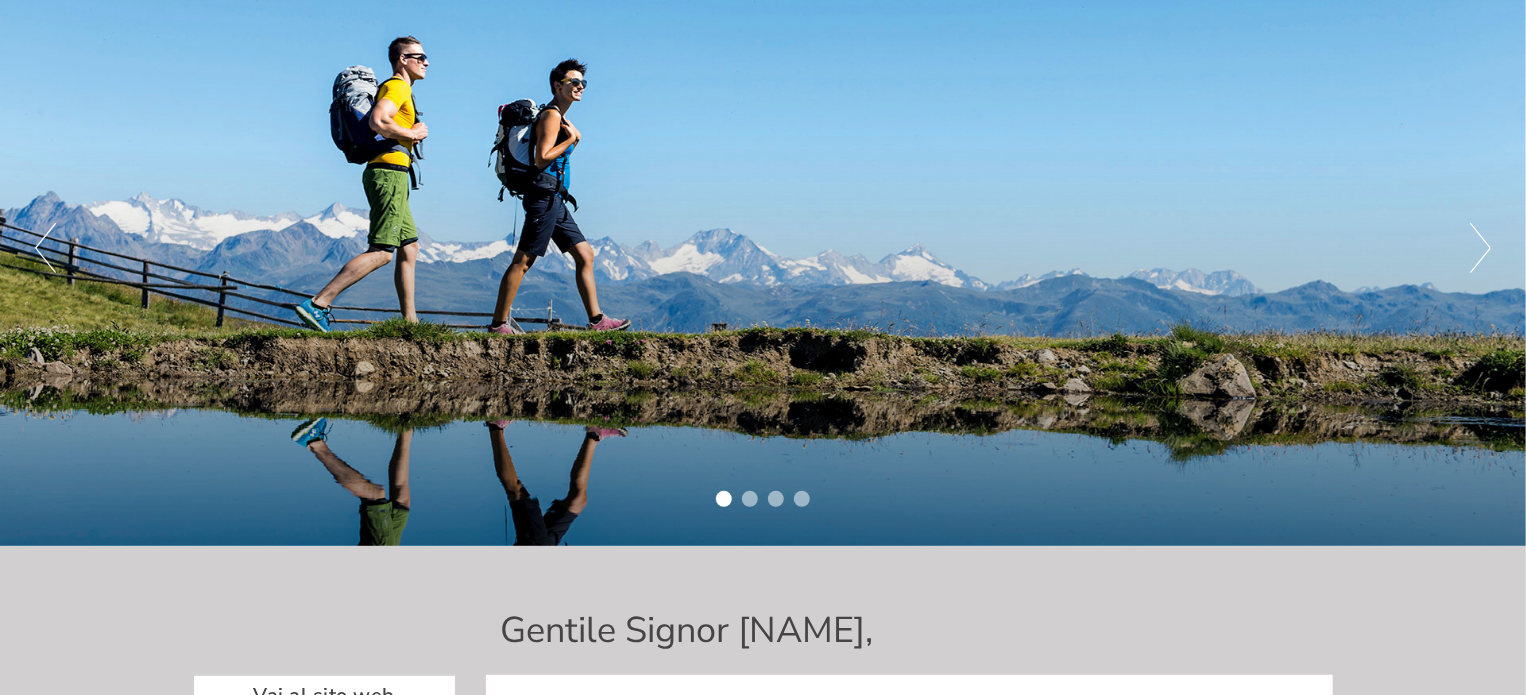 click on "Next" at bounding box center (1480, 248) 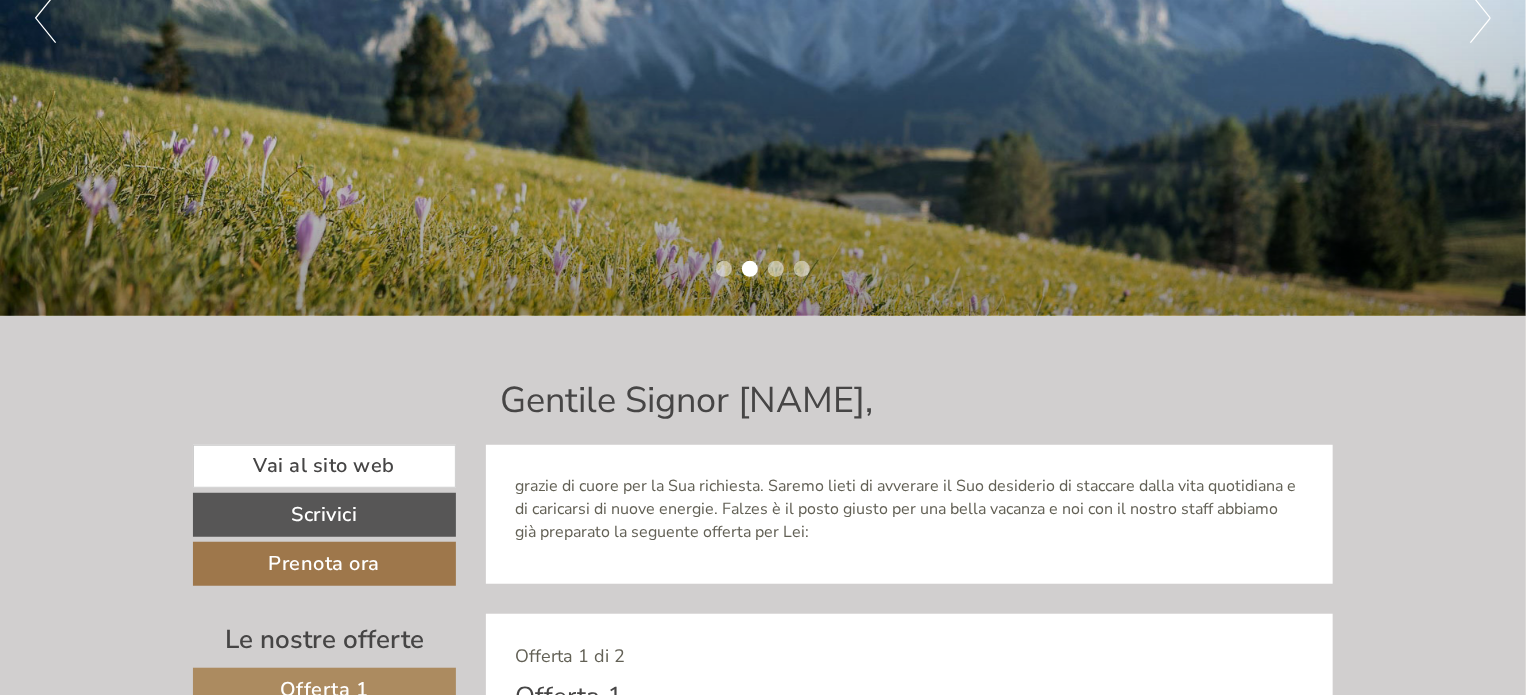 scroll, scrollTop: 700, scrollLeft: 0, axis: vertical 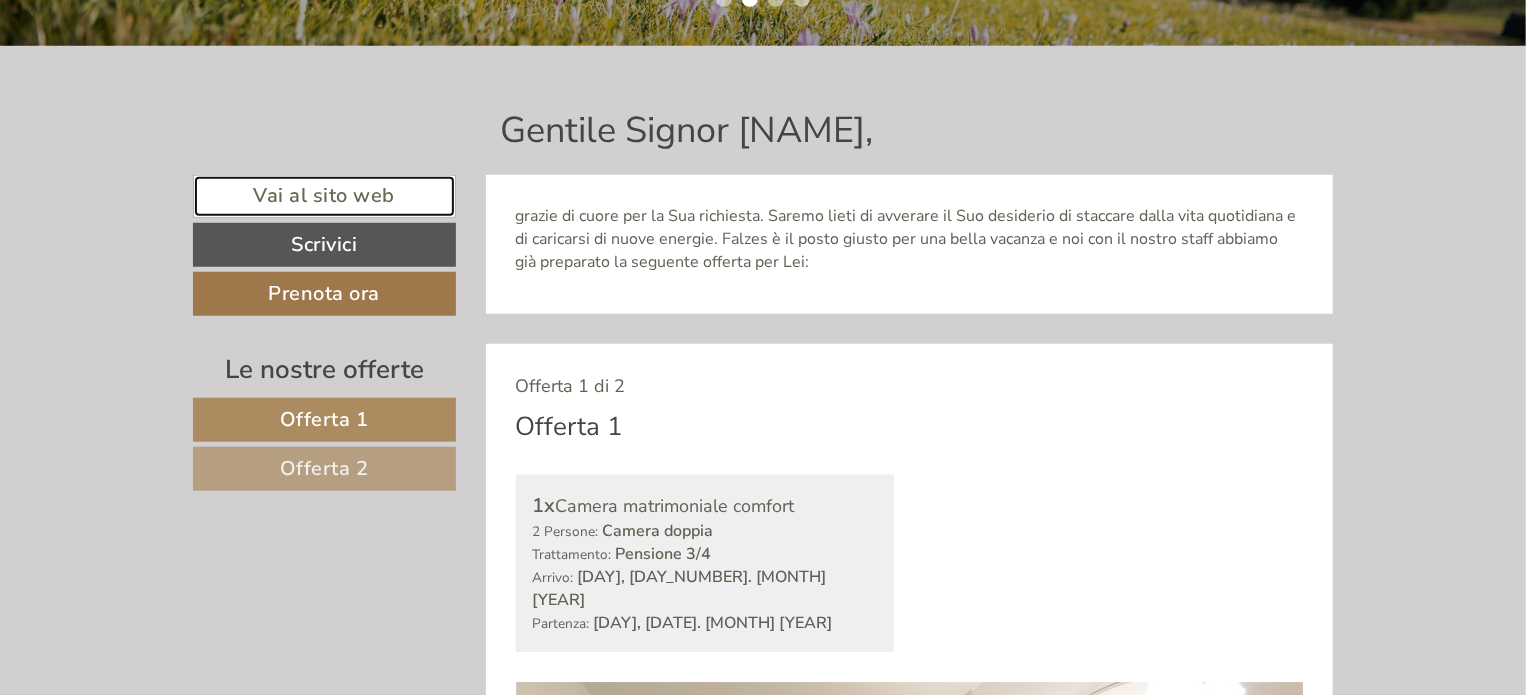 click on "Vai al sito web" at bounding box center (324, 196) 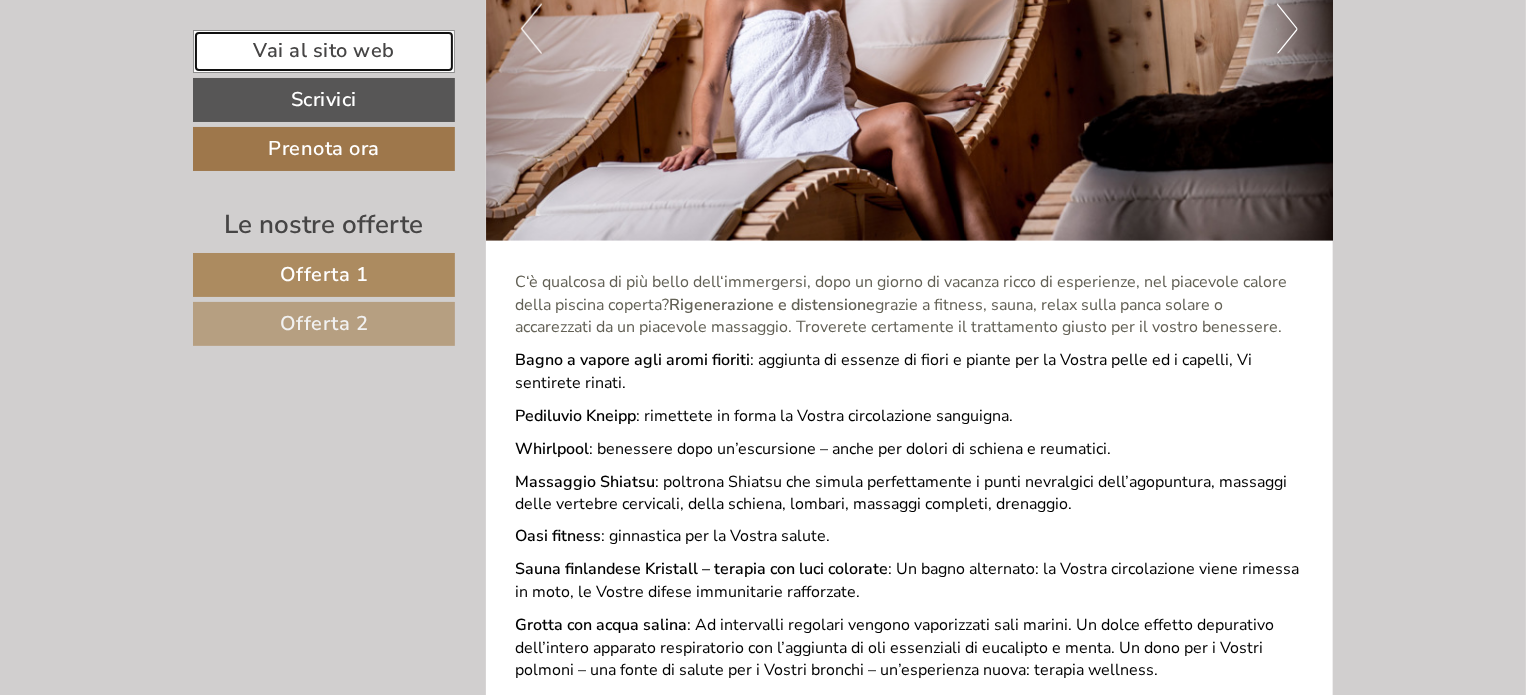 scroll, scrollTop: 4900, scrollLeft: 0, axis: vertical 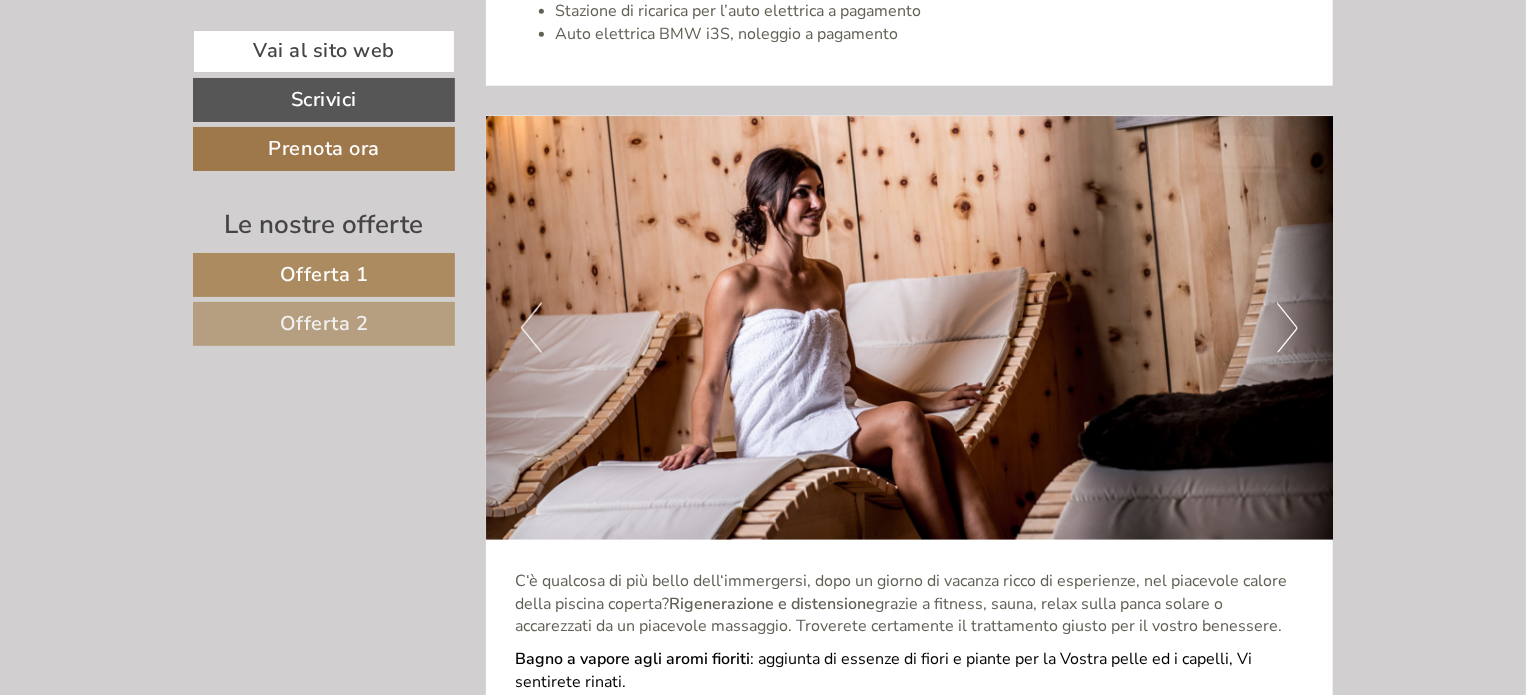 click on "Next" at bounding box center (1287, 328) 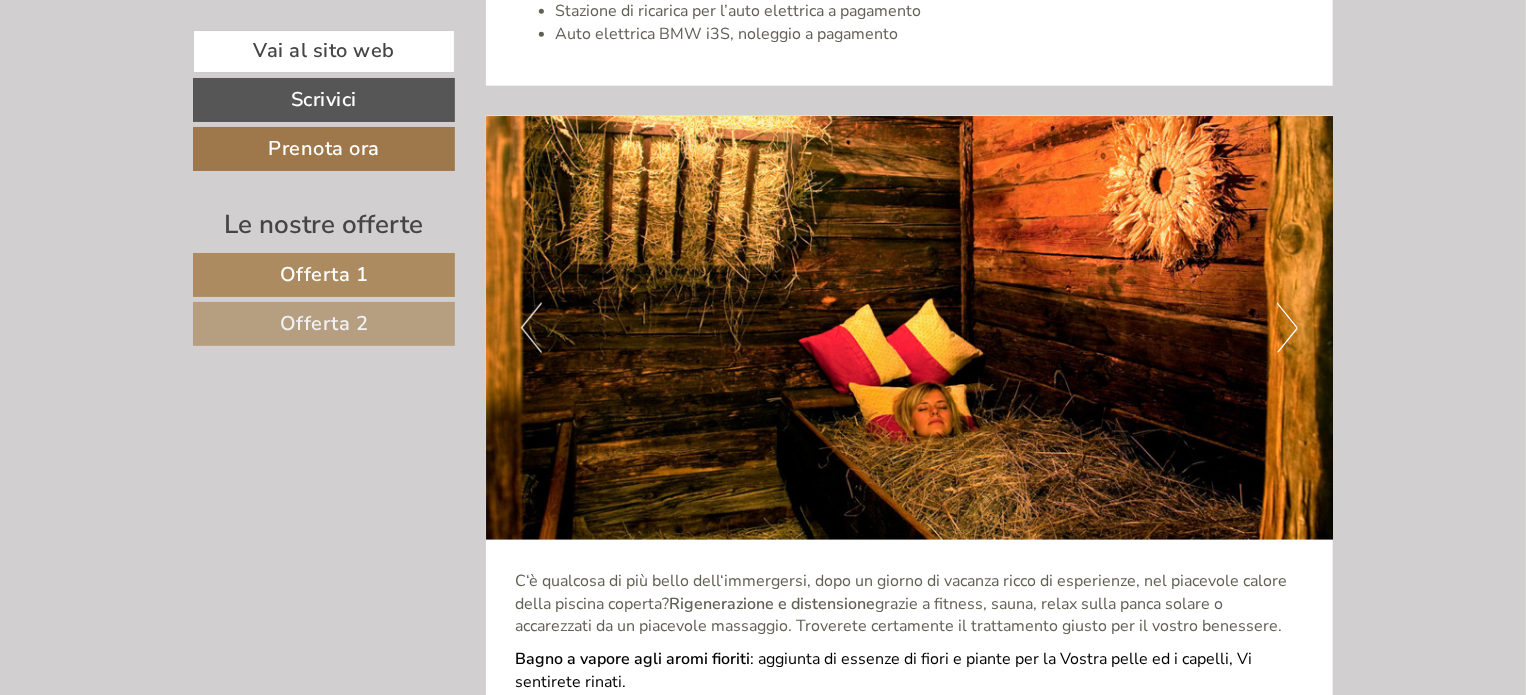 click on "Next" at bounding box center [1287, 328] 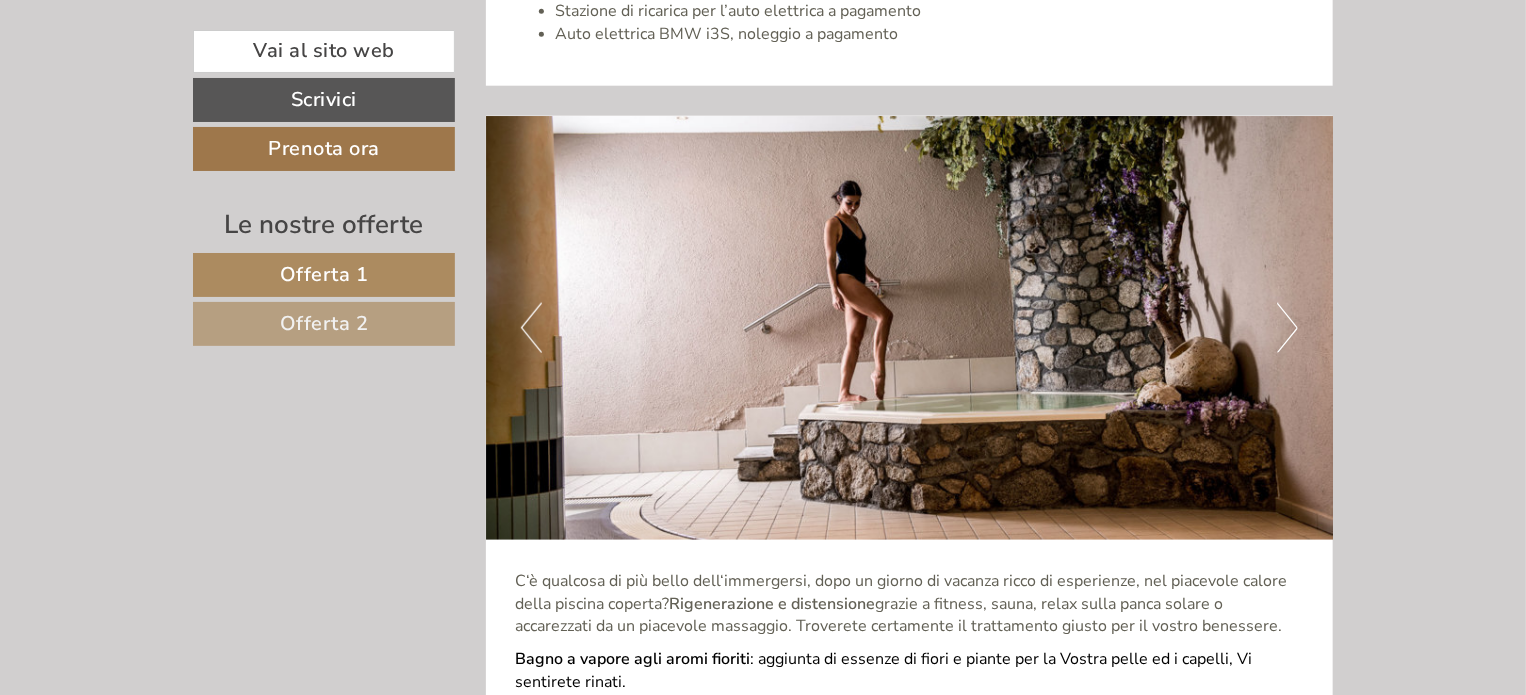 click on "Next" at bounding box center (1287, 328) 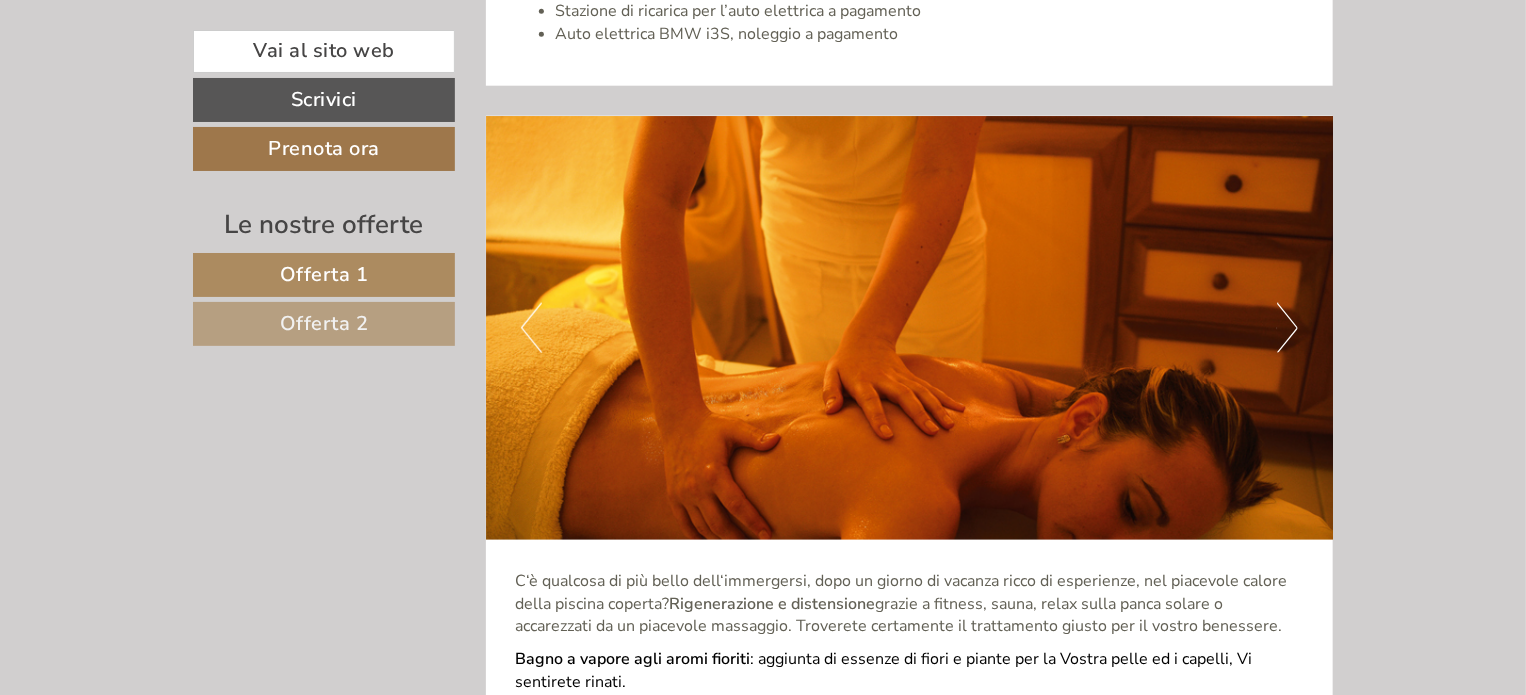 click on "Next" at bounding box center [1287, 328] 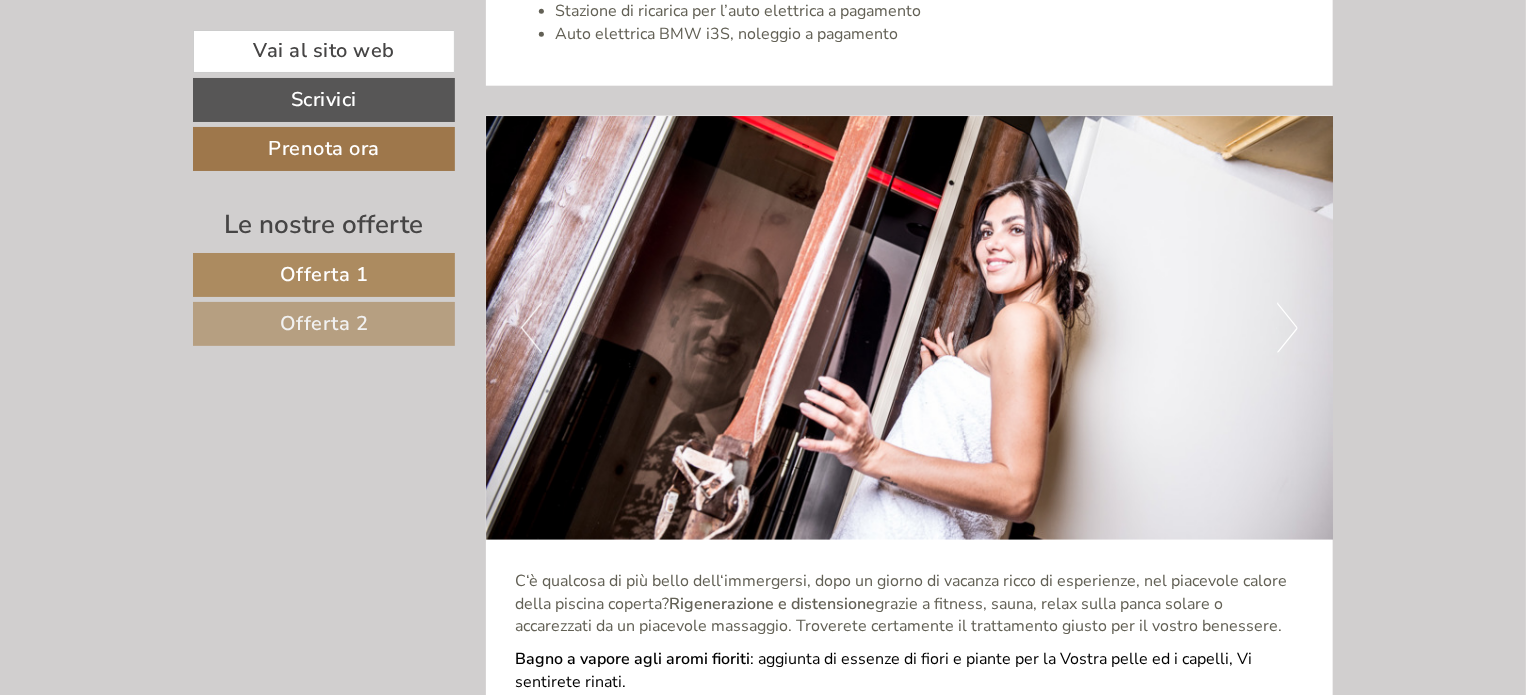 click on "Next" at bounding box center (1287, 328) 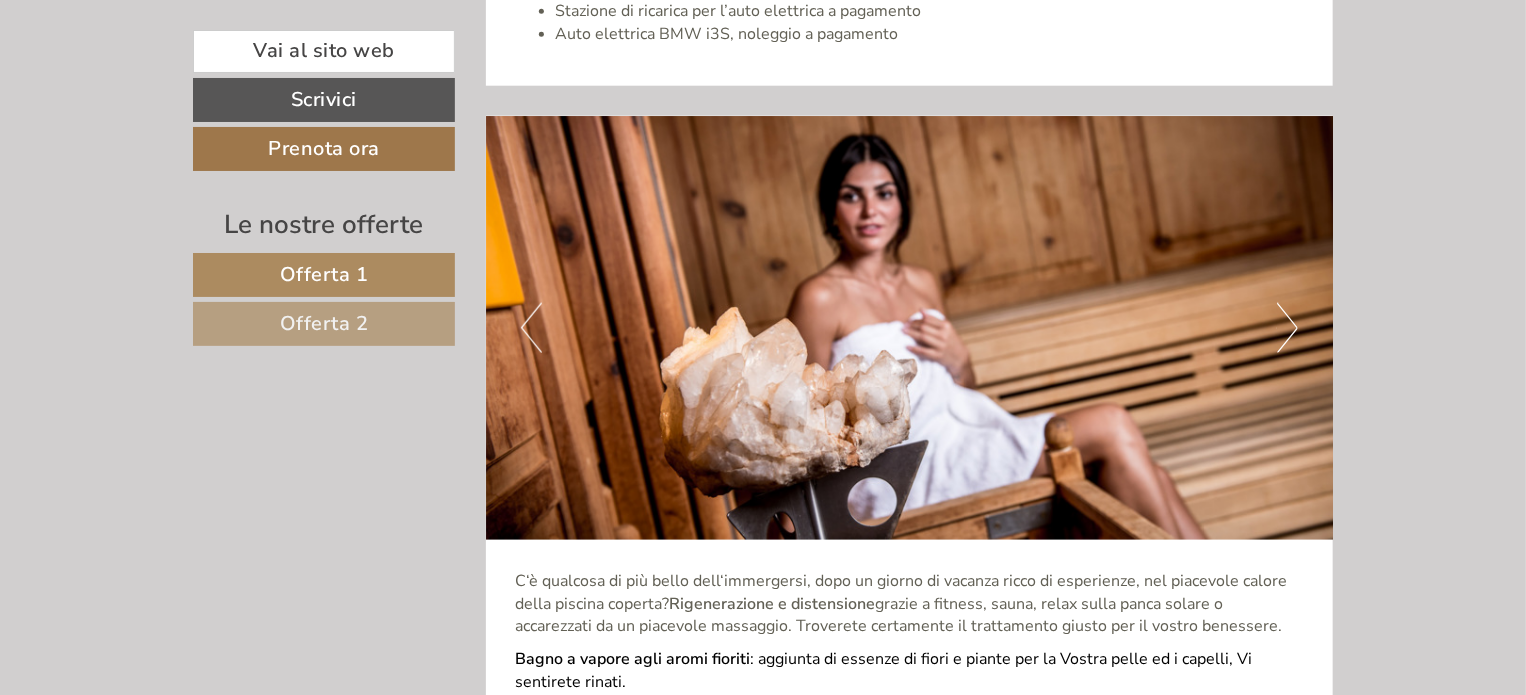 click on "Next" at bounding box center [1287, 328] 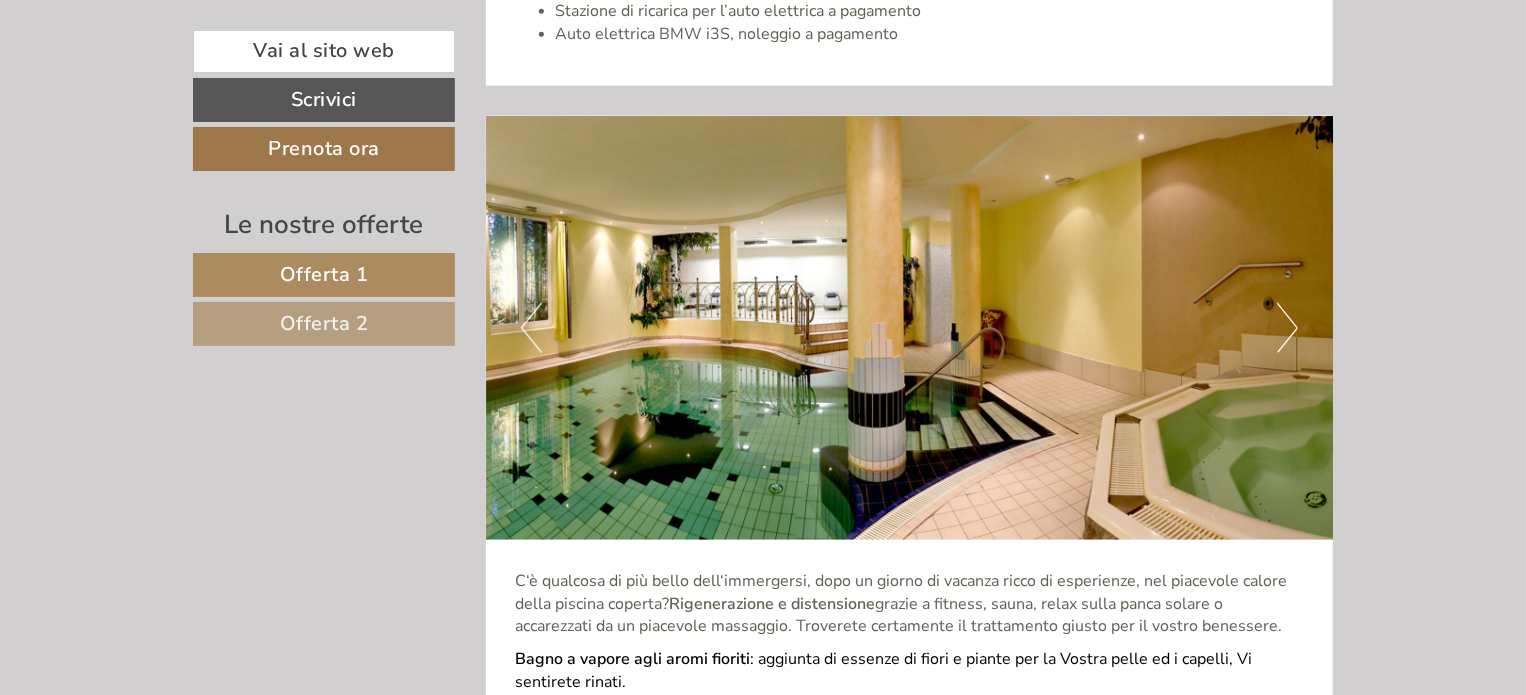 click on "Next" at bounding box center [1287, 328] 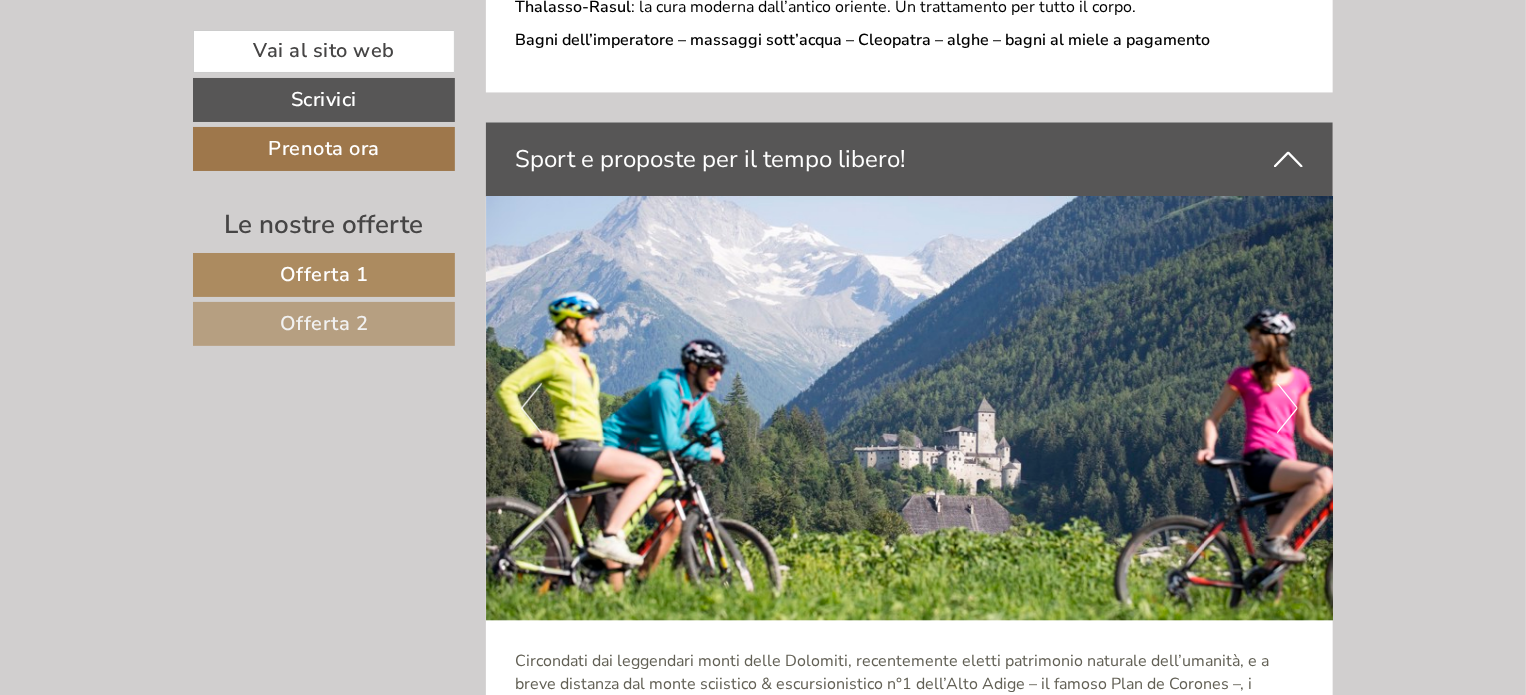 scroll, scrollTop: 5900, scrollLeft: 0, axis: vertical 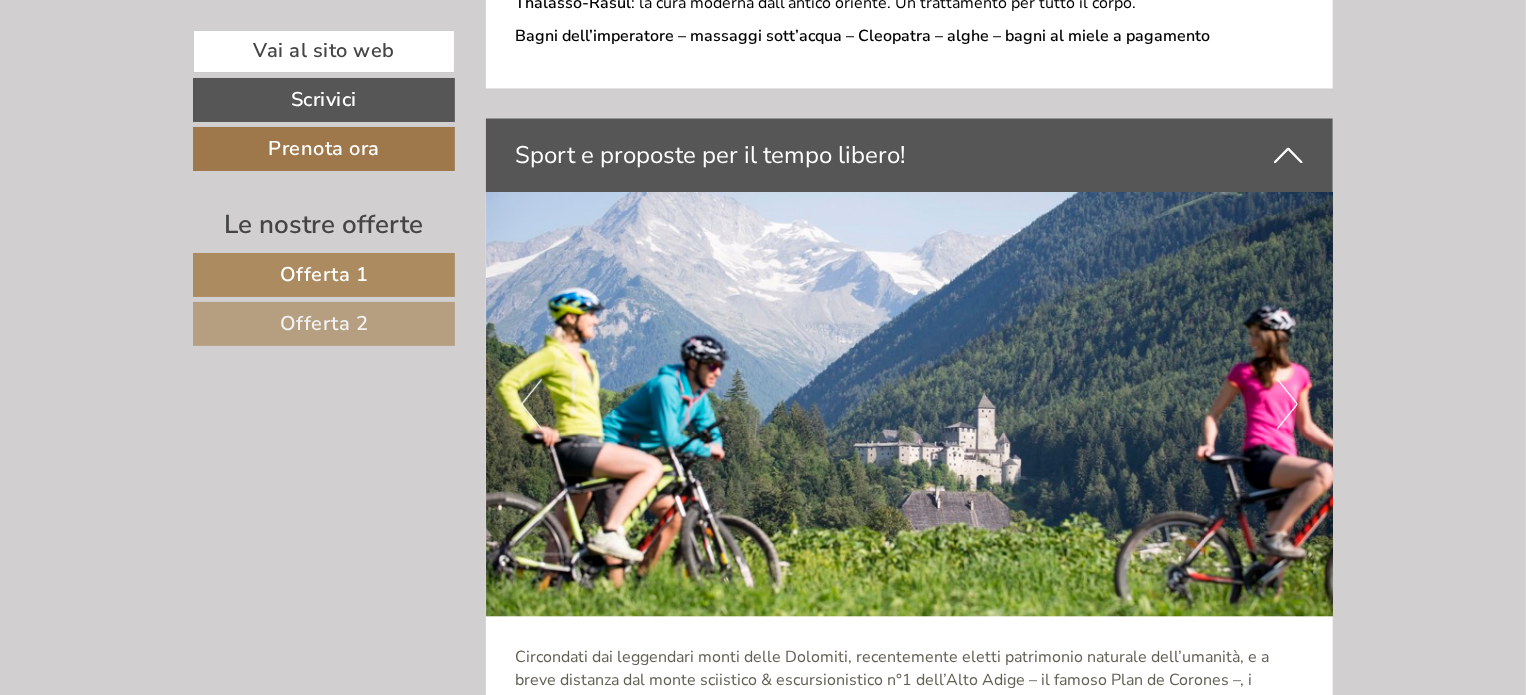 click on "Next" at bounding box center (1287, 404) 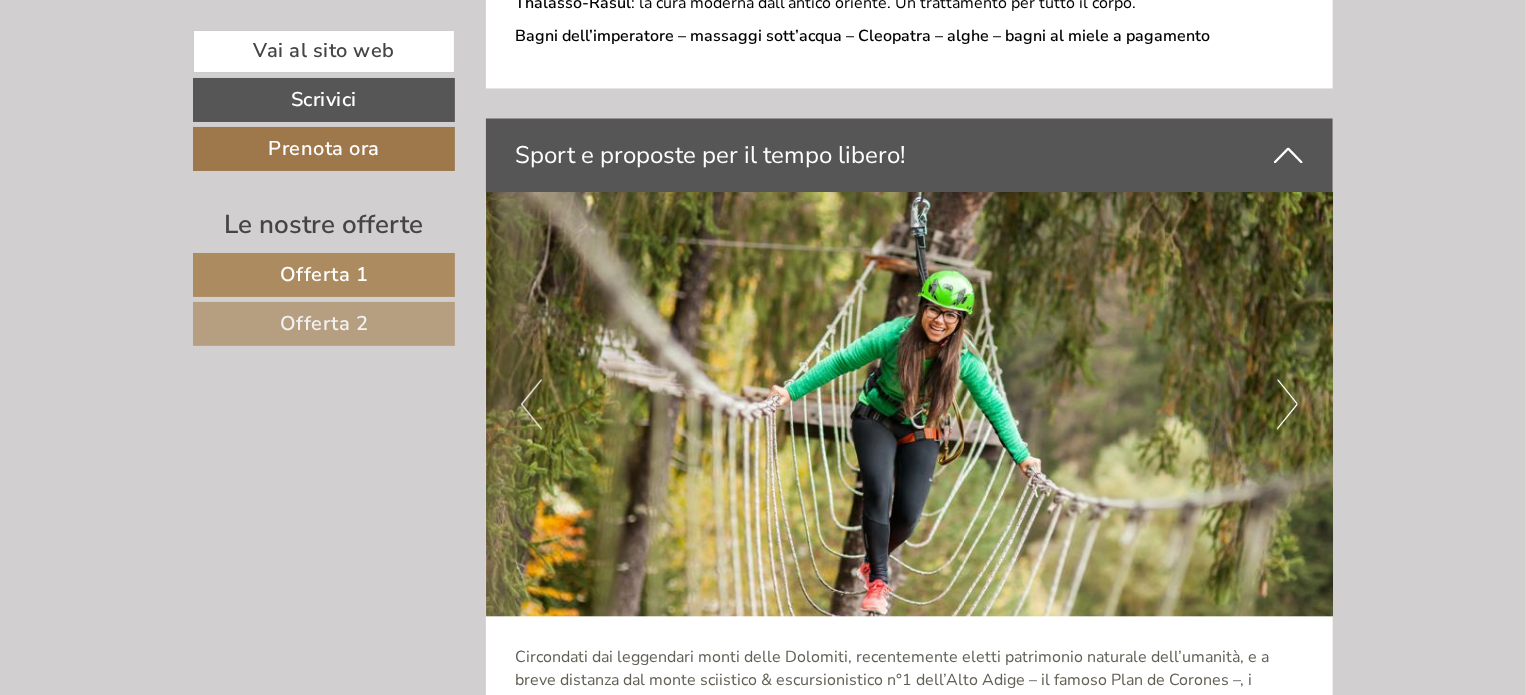 click on "Next" at bounding box center [1287, 404] 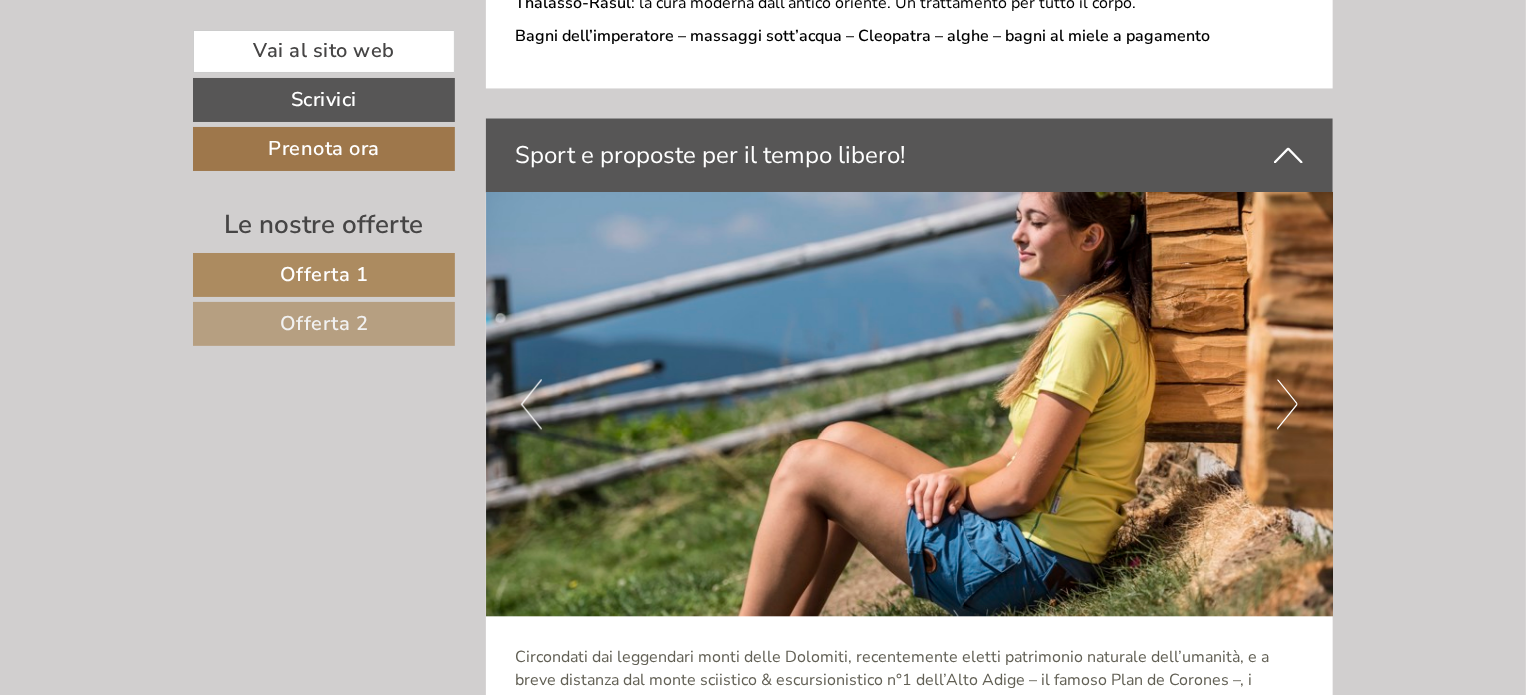 click on "Next" at bounding box center [1287, 404] 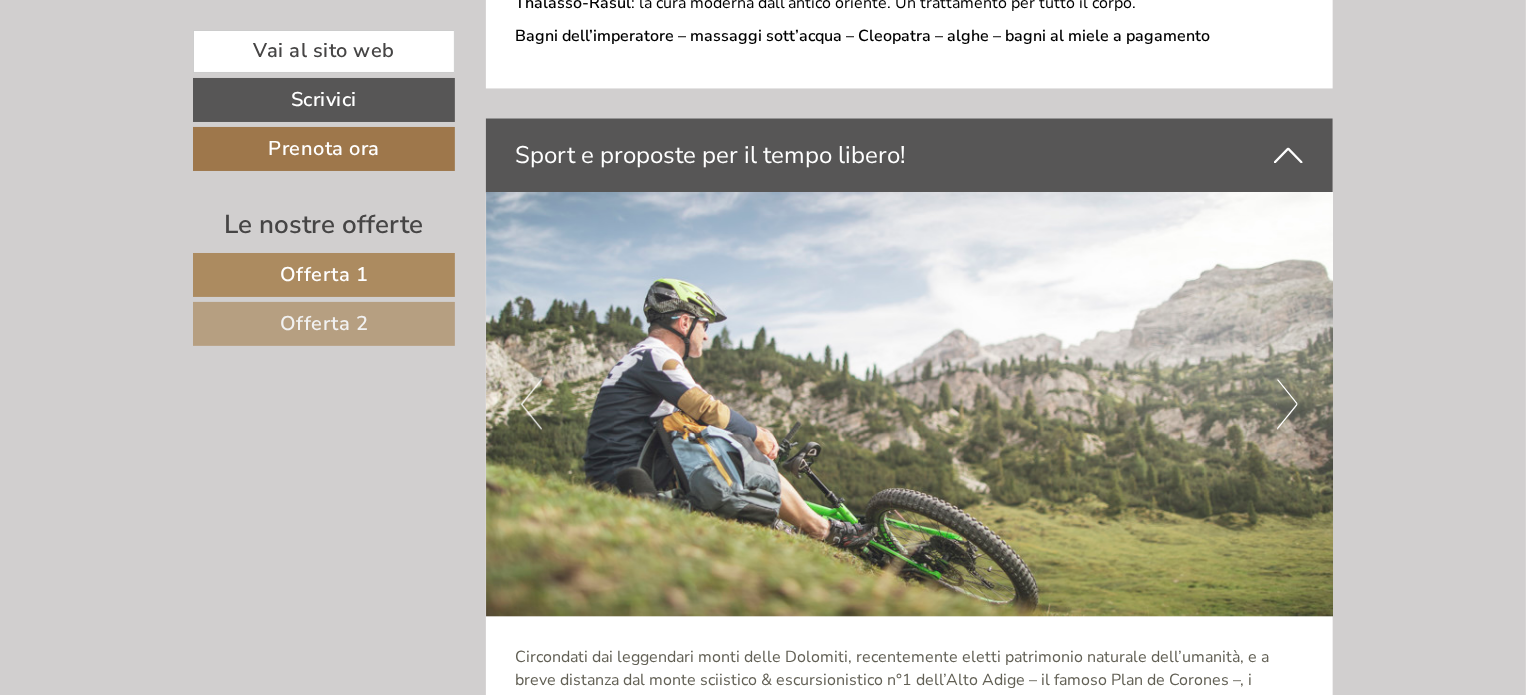 click on "Next" at bounding box center (1287, 404) 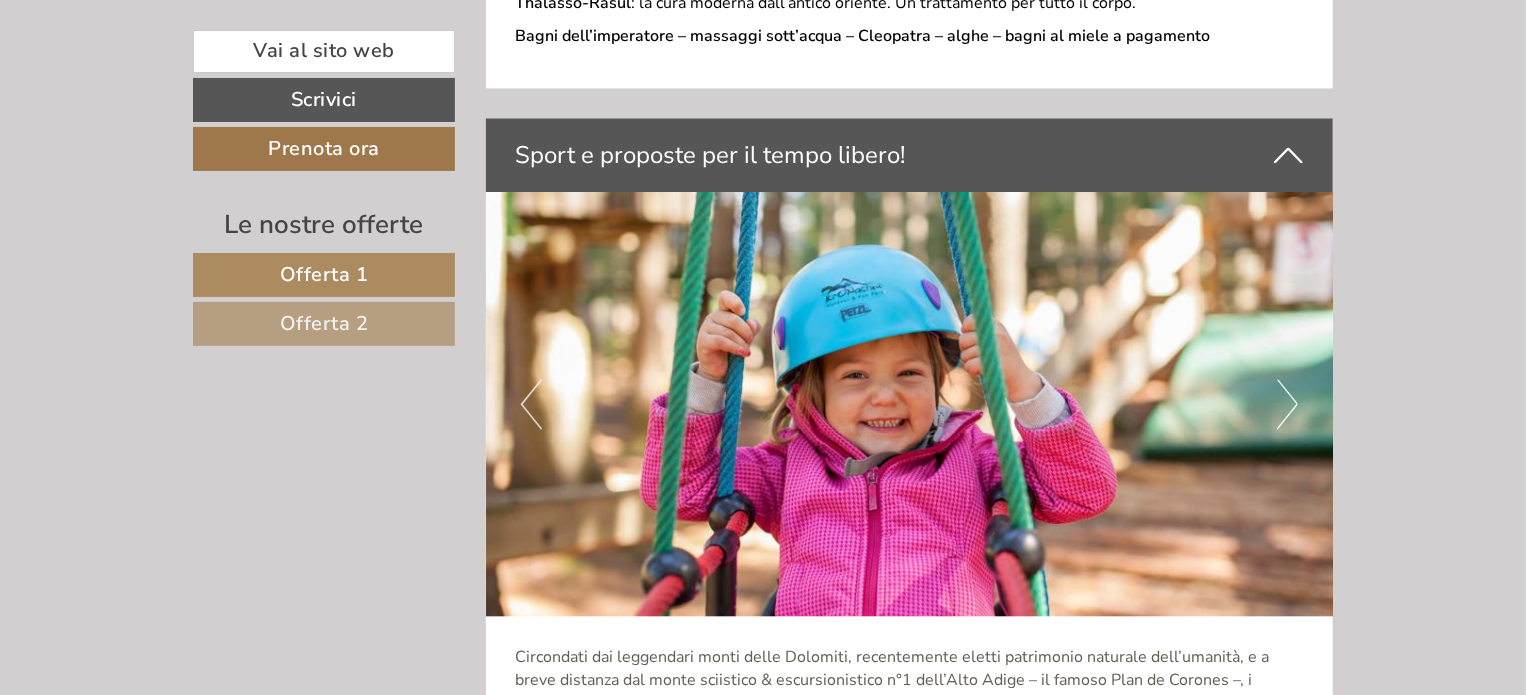 click on "Next" at bounding box center [1287, 404] 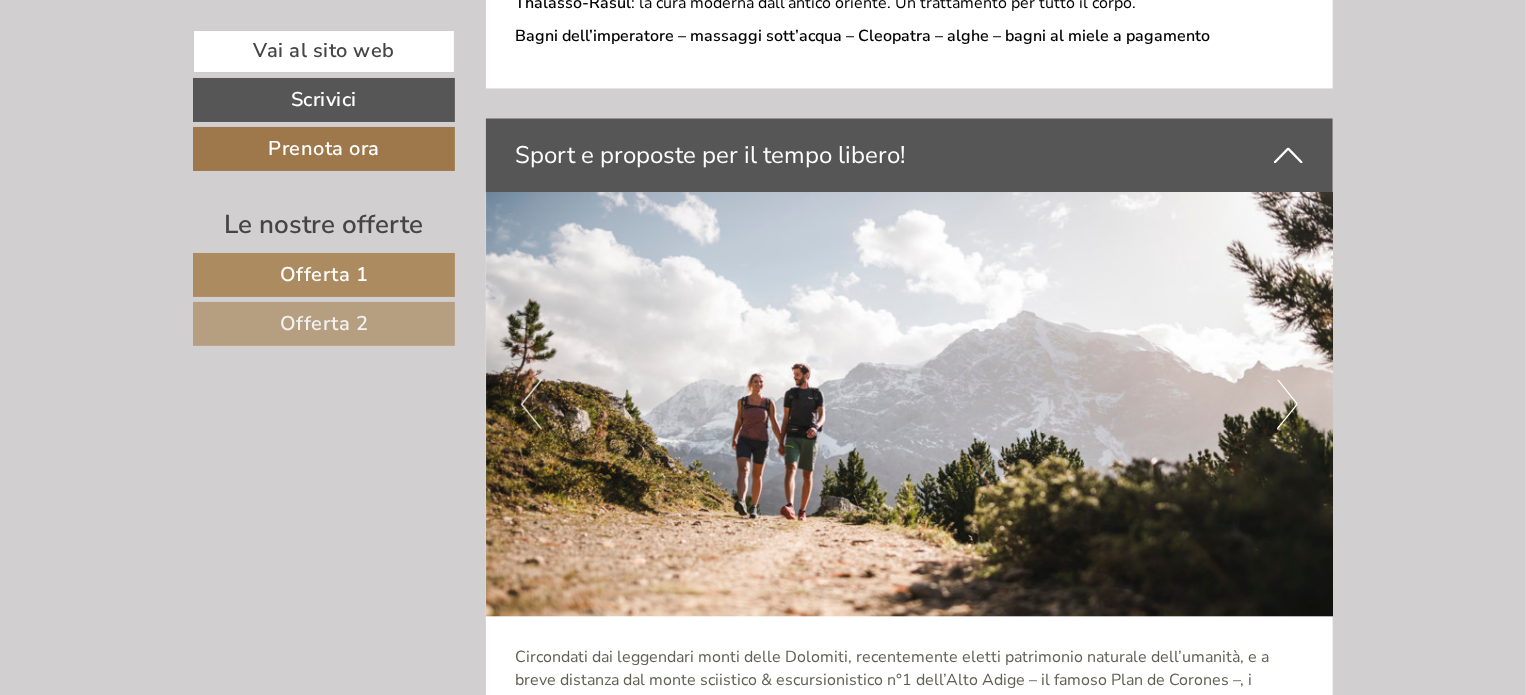 click on "Next" at bounding box center [1287, 404] 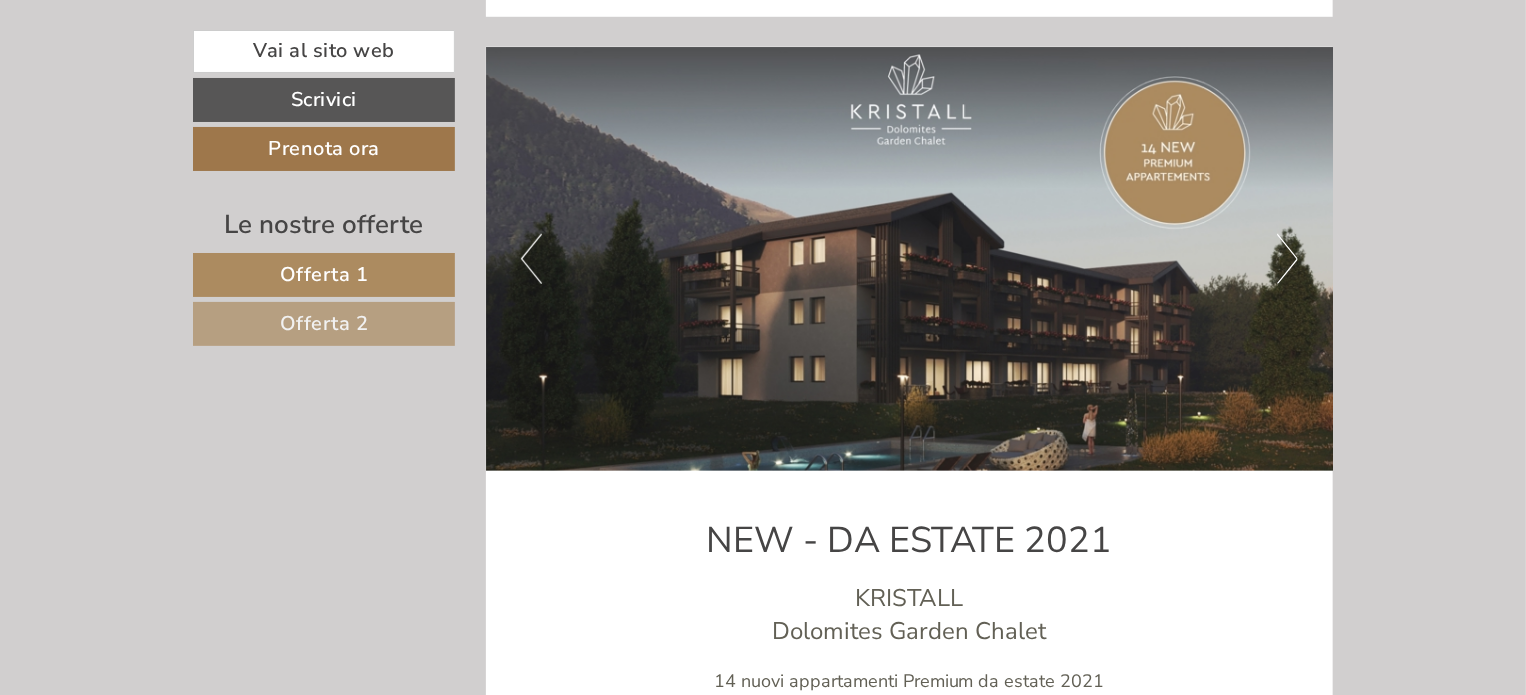 scroll, scrollTop: 8275, scrollLeft: 0, axis: vertical 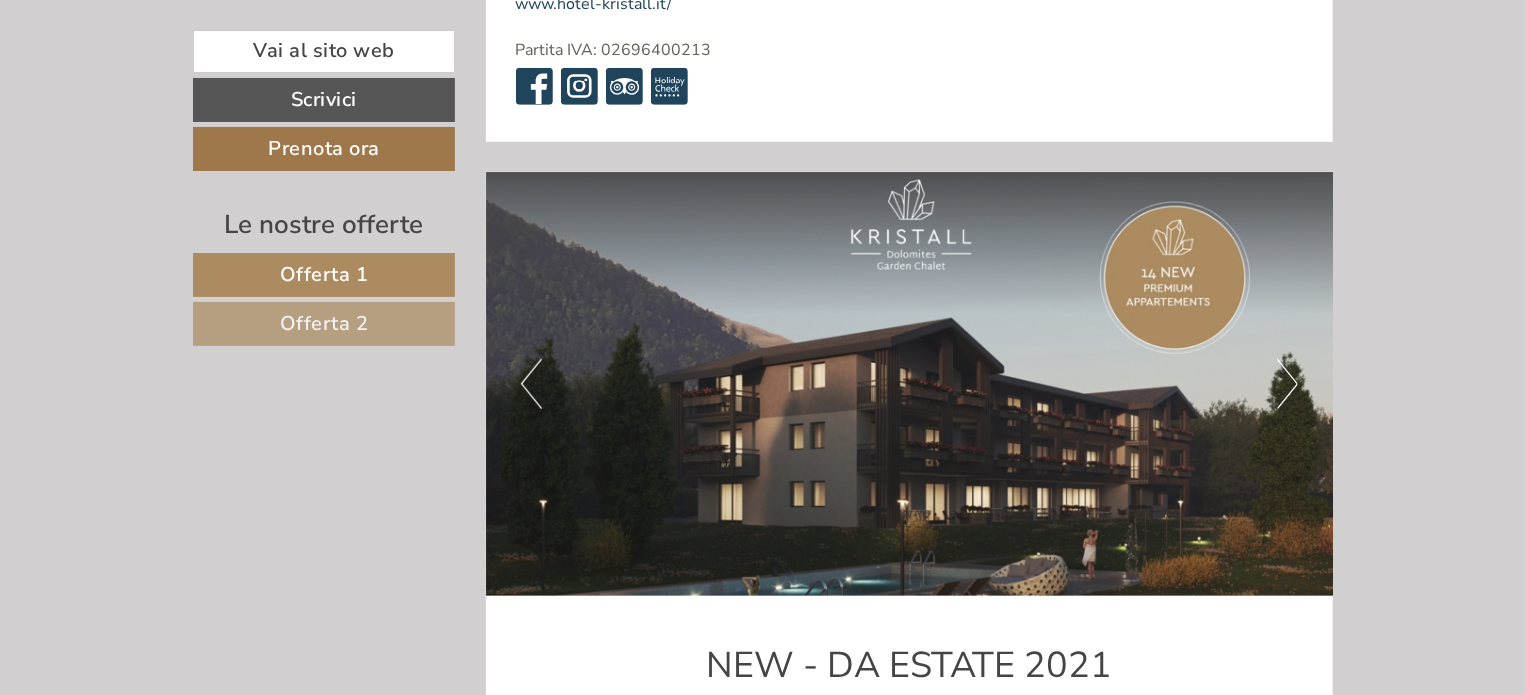 click on "Next" at bounding box center [1287, 384] 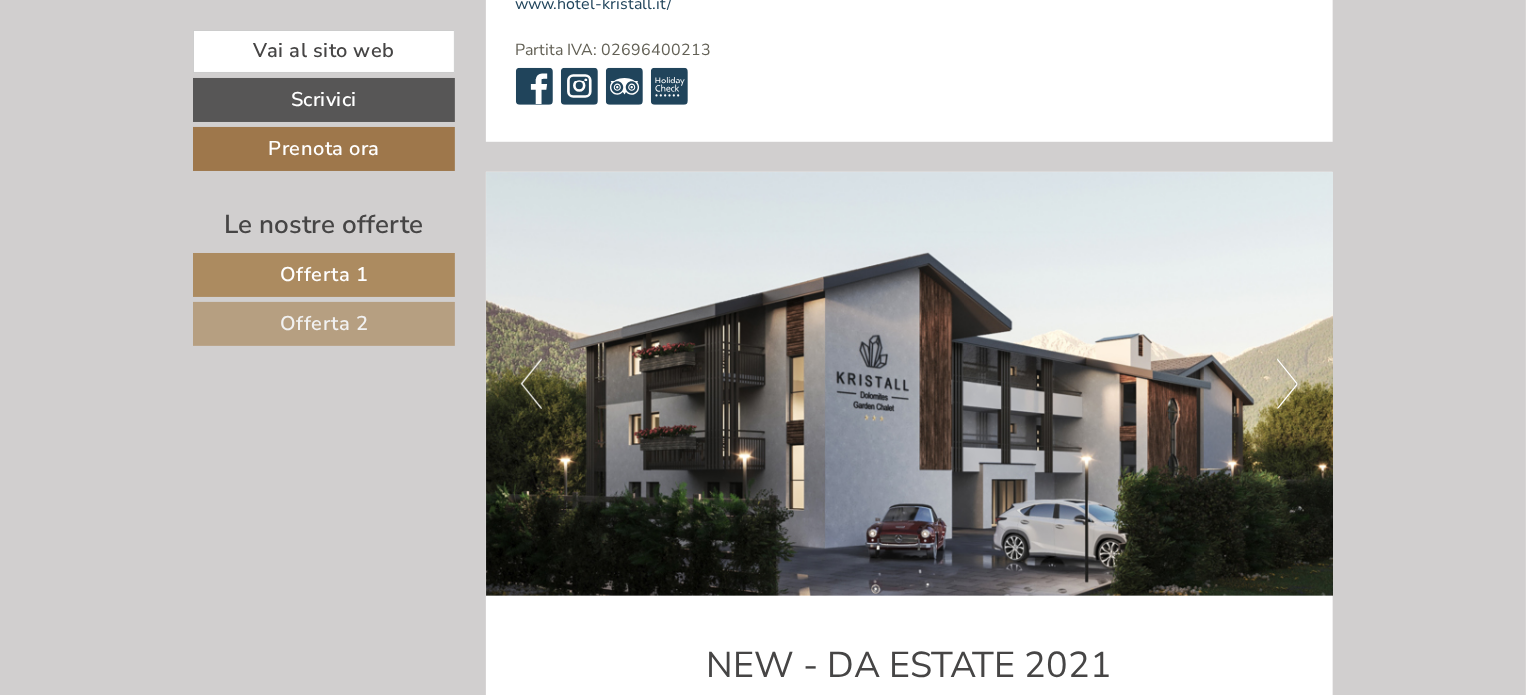 click on "Next" at bounding box center (1287, 384) 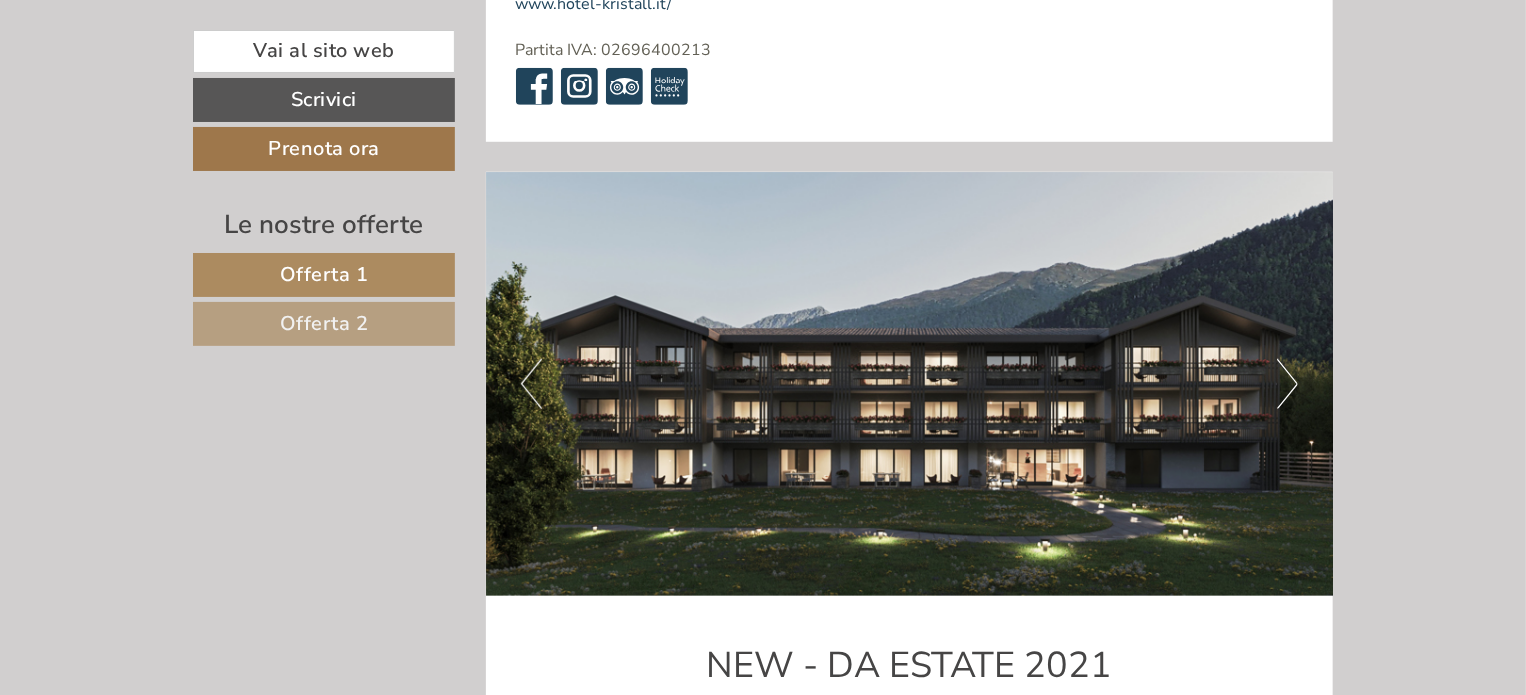 click on "Next" at bounding box center [1287, 384] 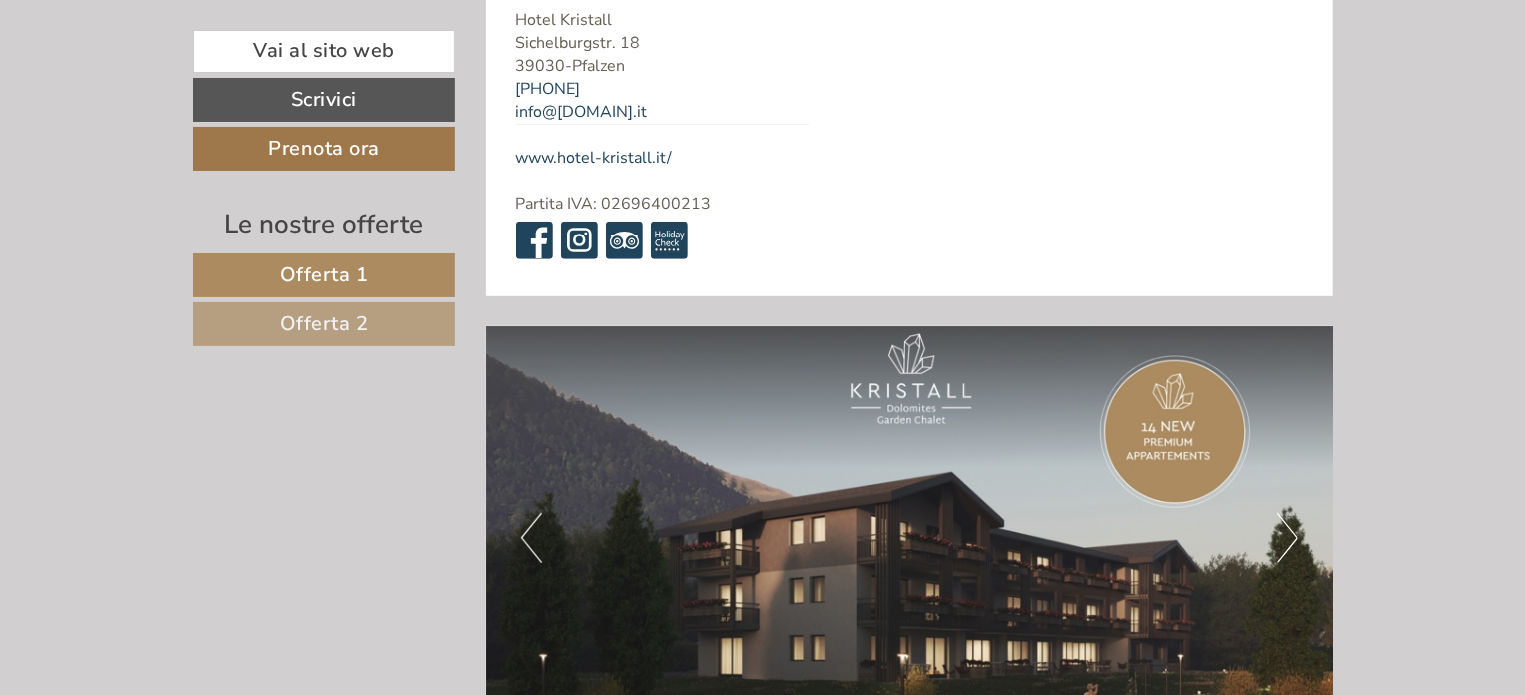 scroll, scrollTop: 8075, scrollLeft: 0, axis: vertical 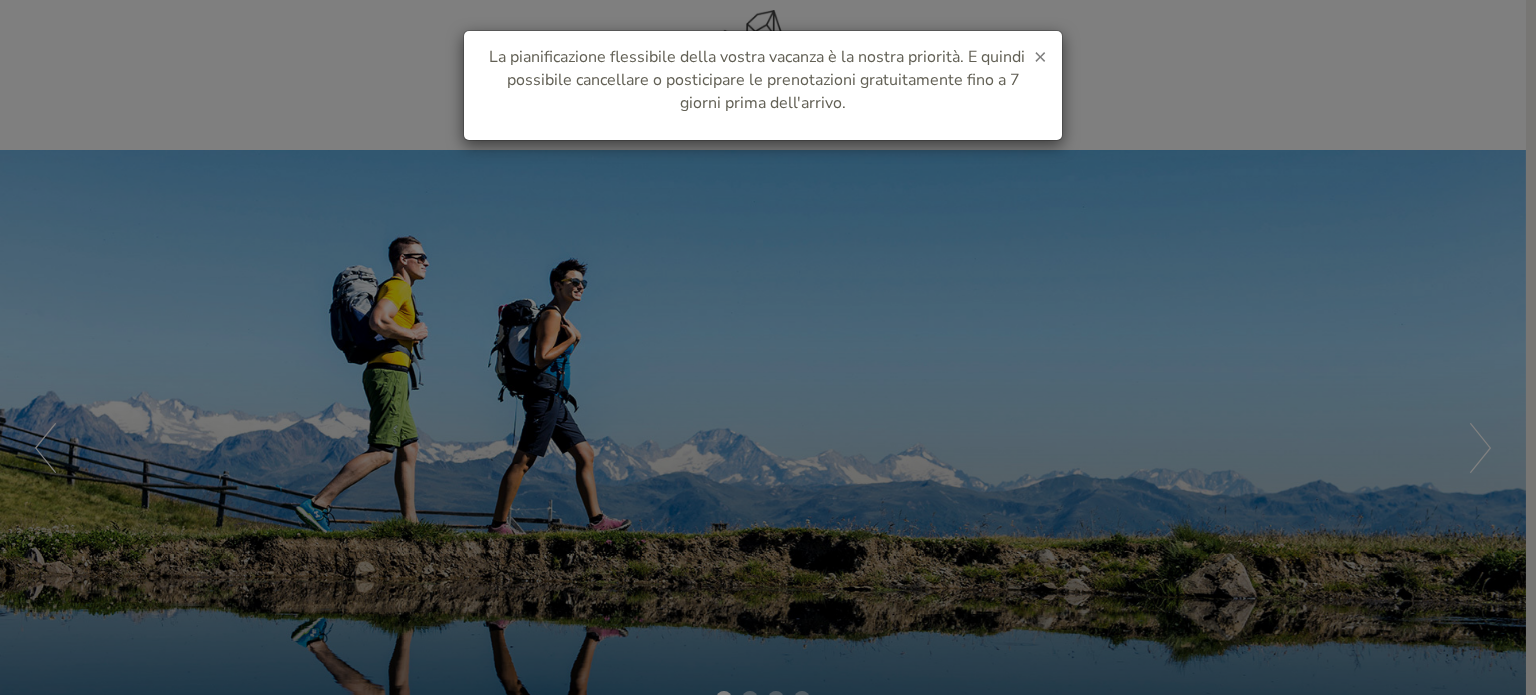 click on "×" at bounding box center (1040, 56) 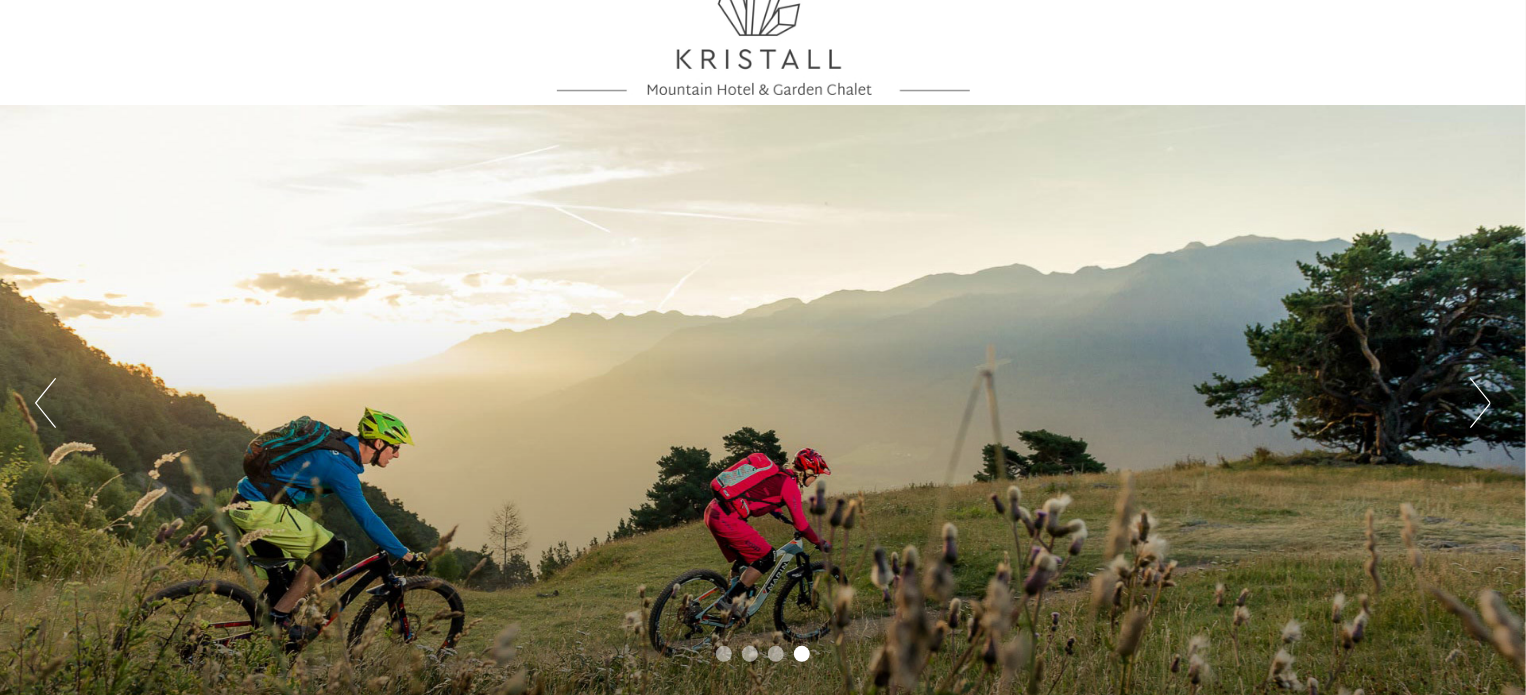 scroll, scrollTop: 0, scrollLeft: 0, axis: both 